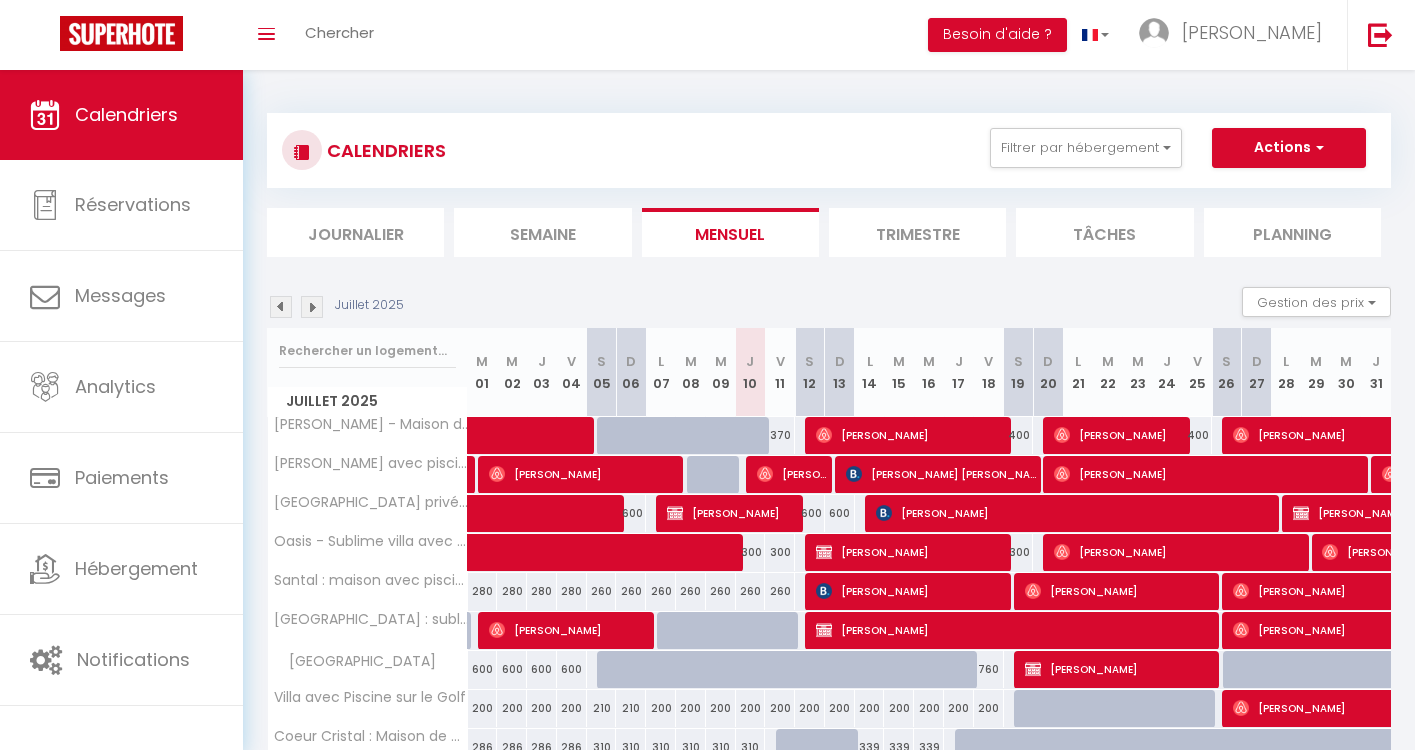 scroll, scrollTop: 109, scrollLeft: 0, axis: vertical 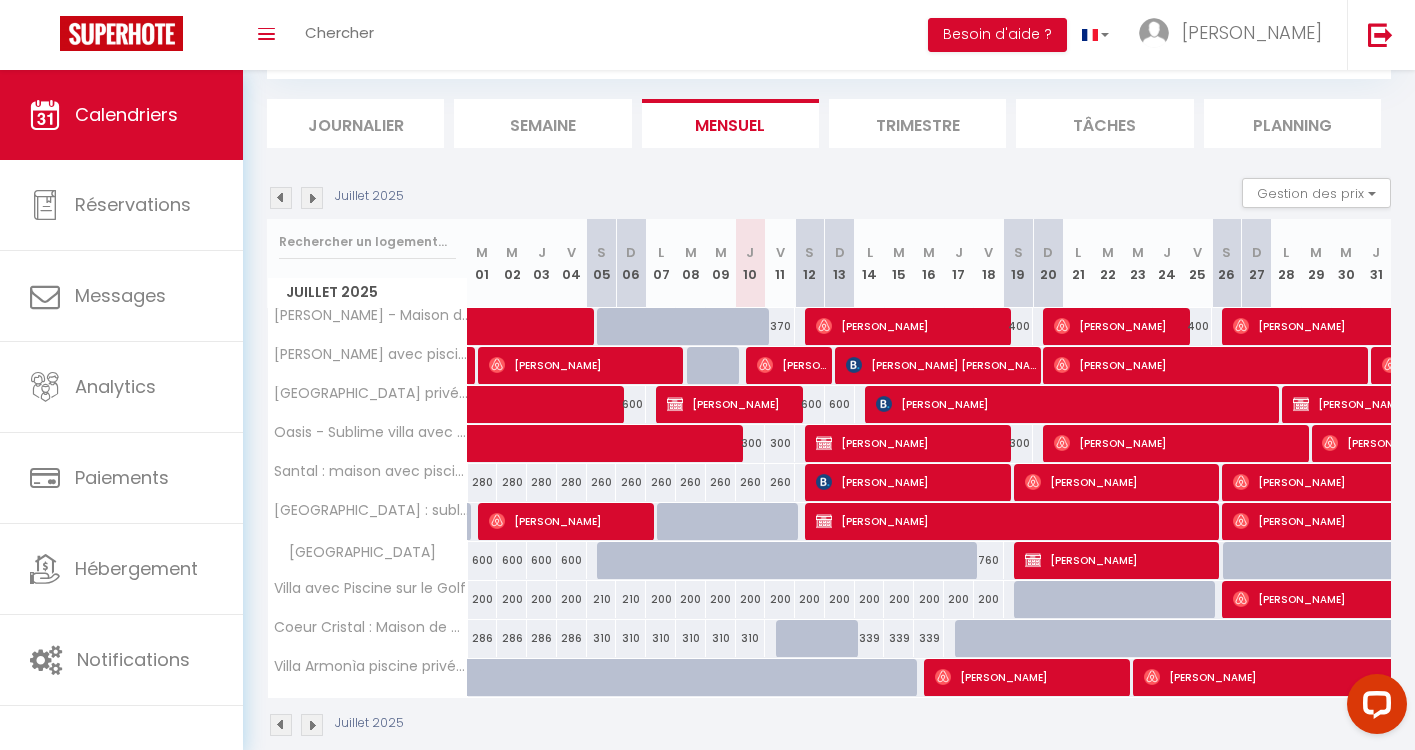 click at bounding box center (312, 198) 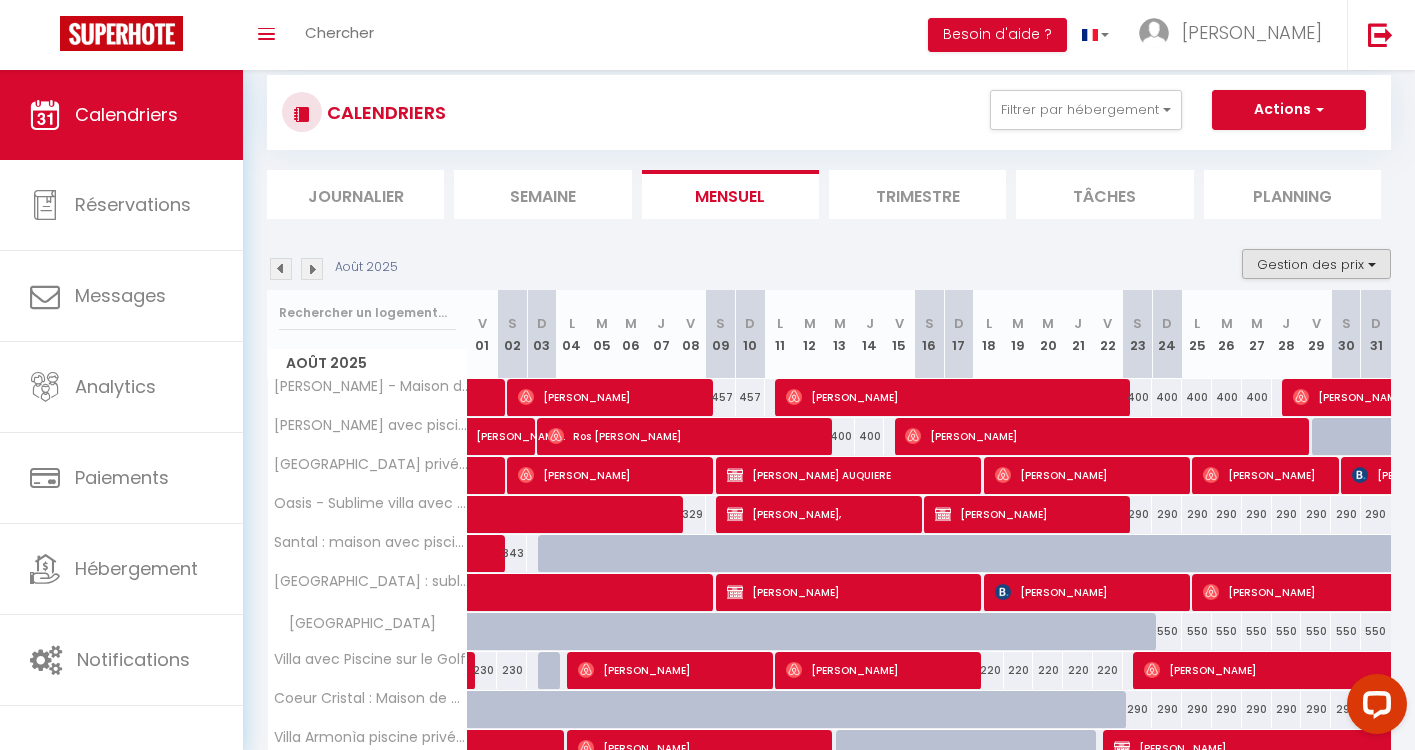 scroll, scrollTop: 0, scrollLeft: 0, axis: both 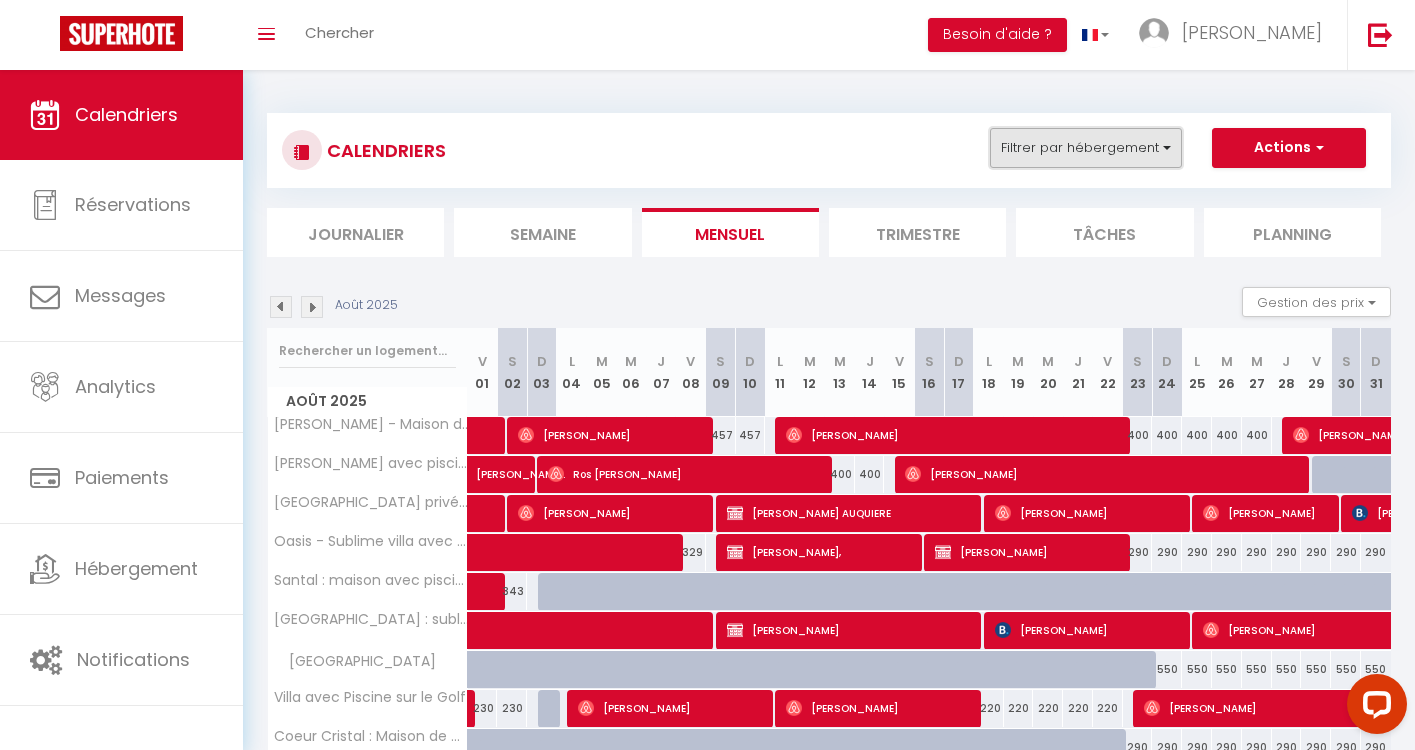 click on "Filtrer par hébergement" at bounding box center (1086, 148) 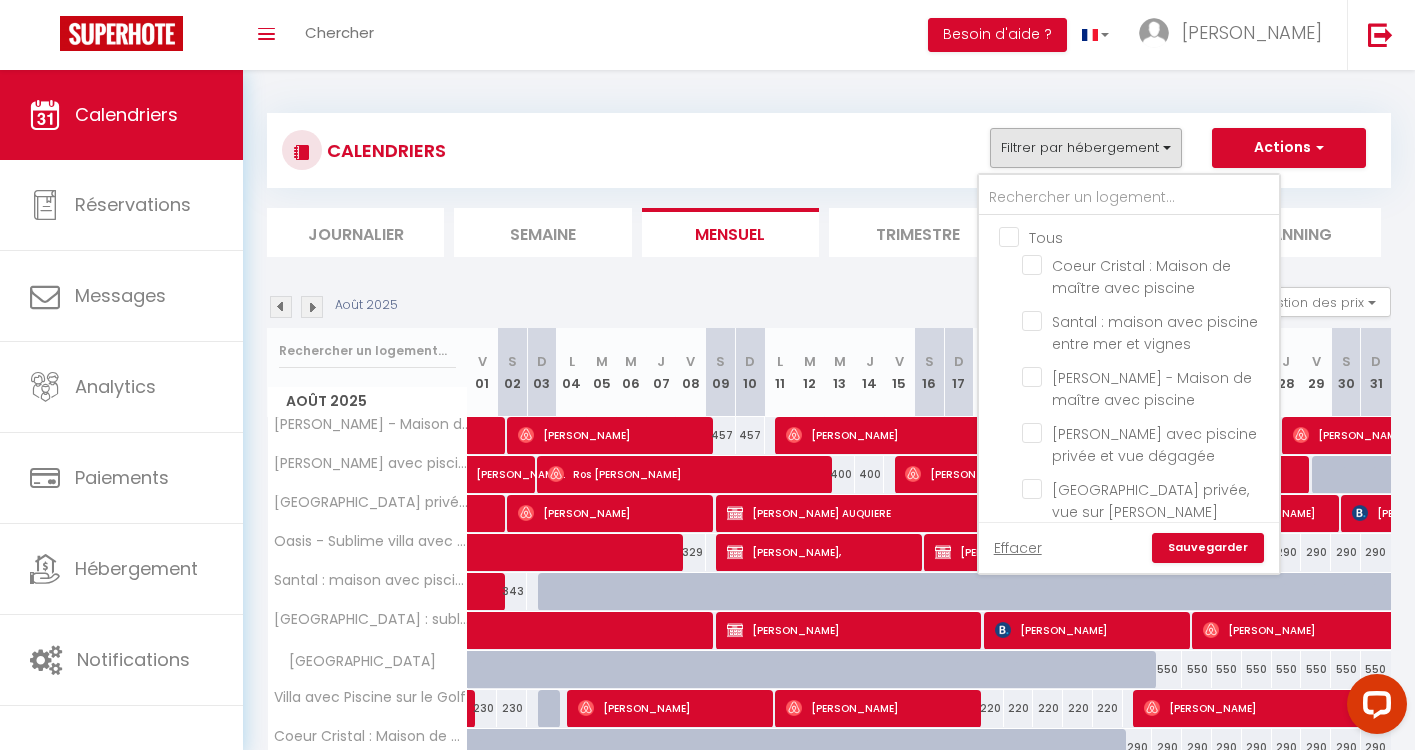 click on "Août 2025
Gestion des prix
Nb Nuits minimum   Règles   Disponibilité           Août 2025
V
01
S
02
D
03
L
04
M
05
M
06
J
07
V
08
S
09
D
10
L
11
M
12
M
13
J   V" at bounding box center [829, 566] 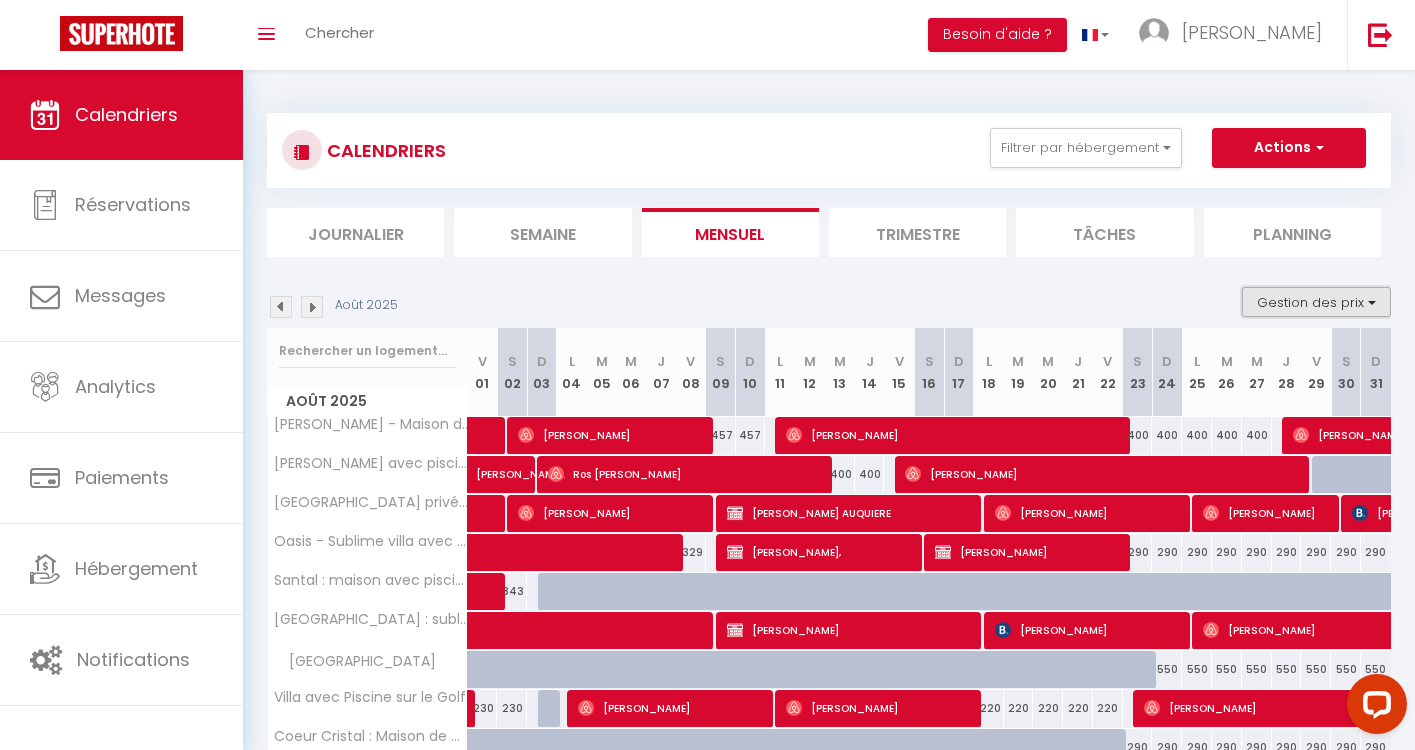 click on "Gestion des prix" at bounding box center [1316, 302] 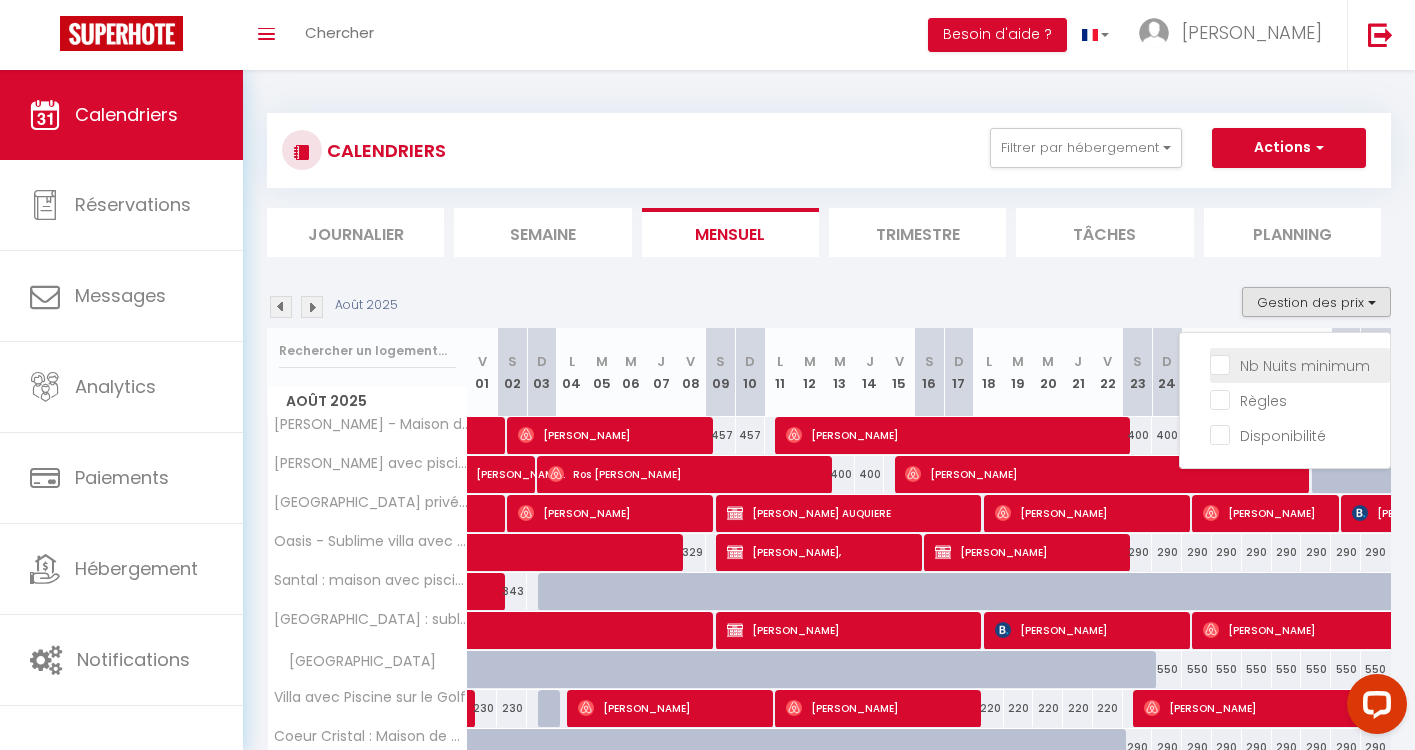 click on "Nb Nuits minimum" at bounding box center [1300, 364] 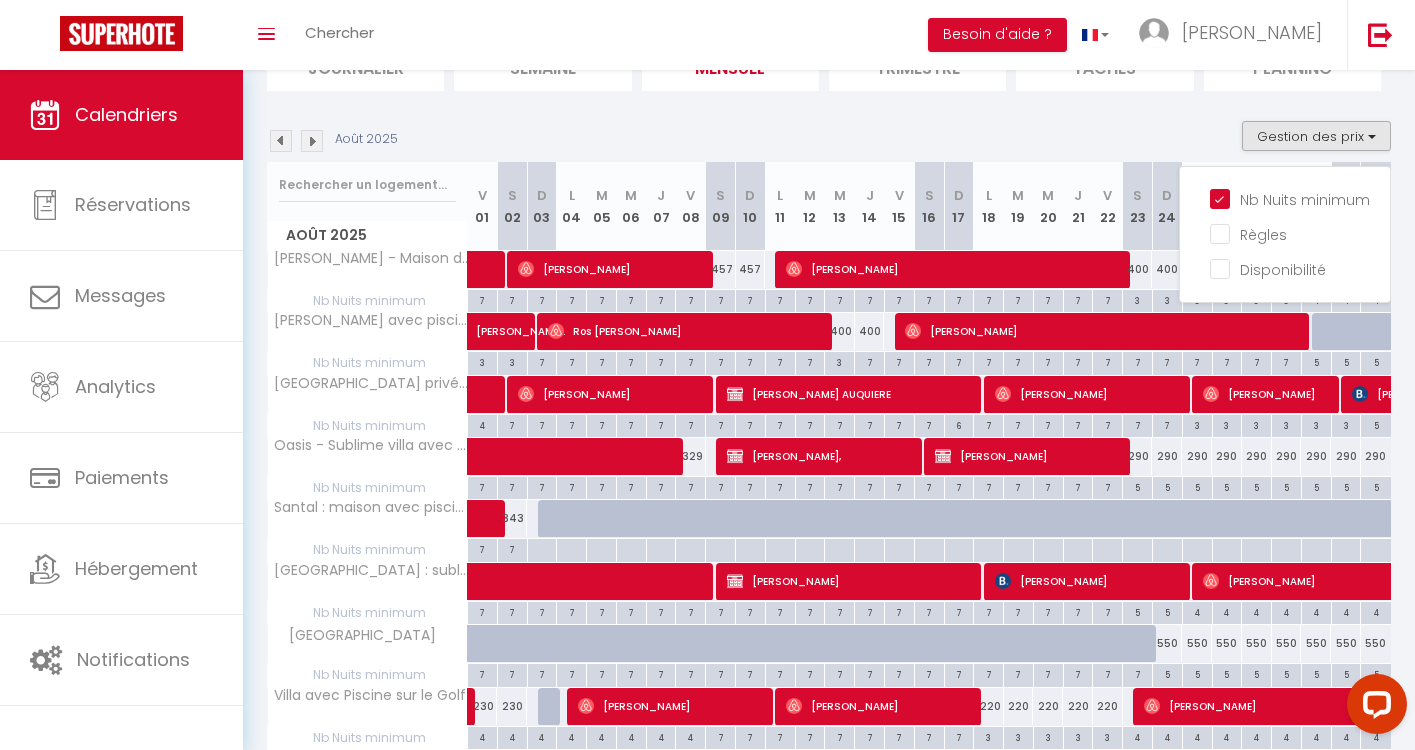 scroll, scrollTop: 156, scrollLeft: 0, axis: vertical 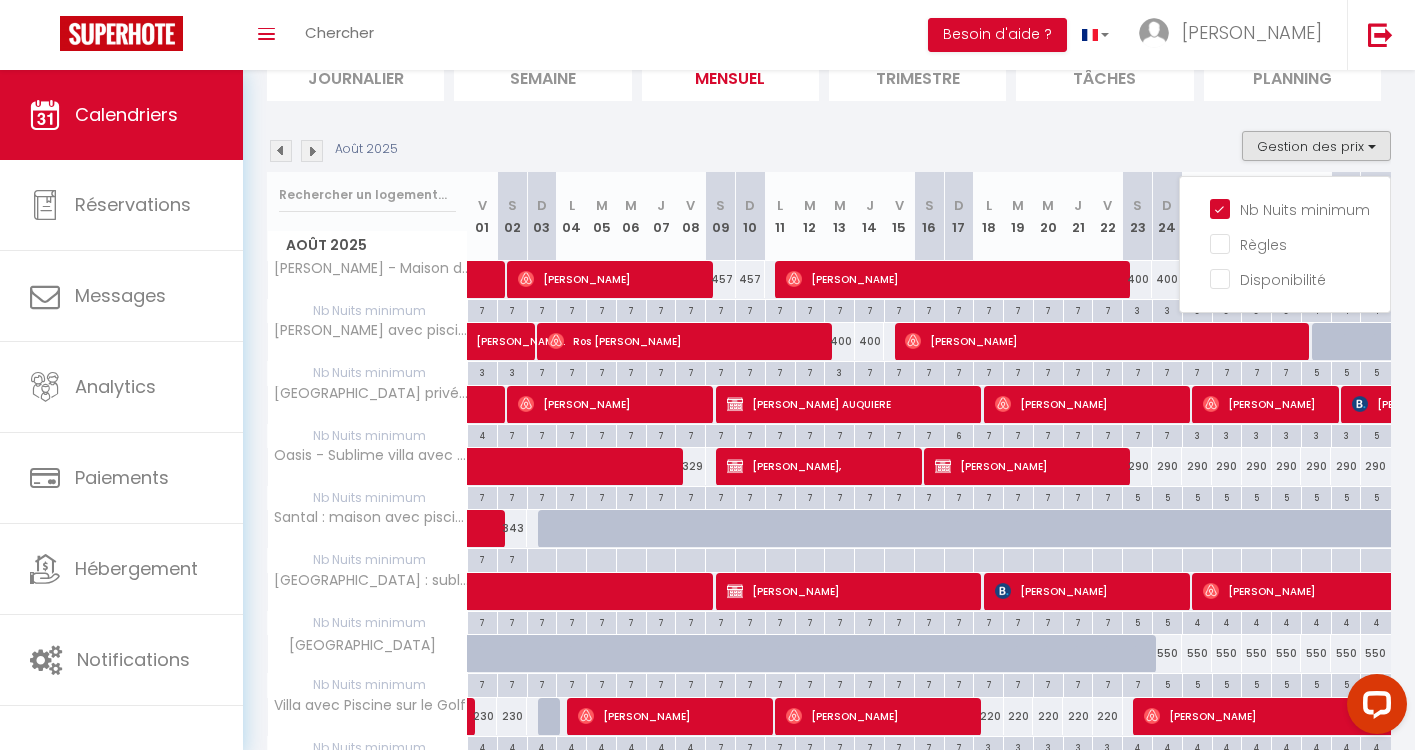 click at bounding box center (281, 151) 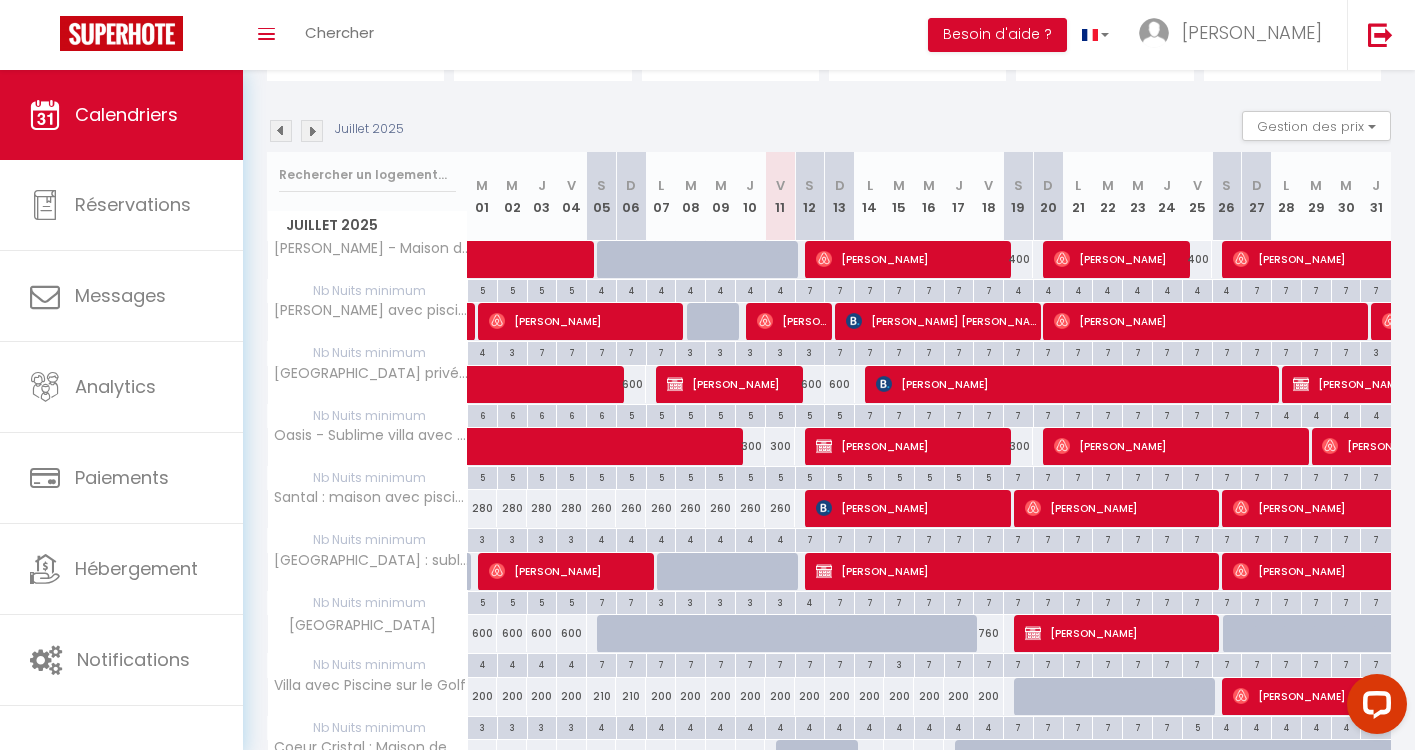 scroll, scrollTop: 168, scrollLeft: 0, axis: vertical 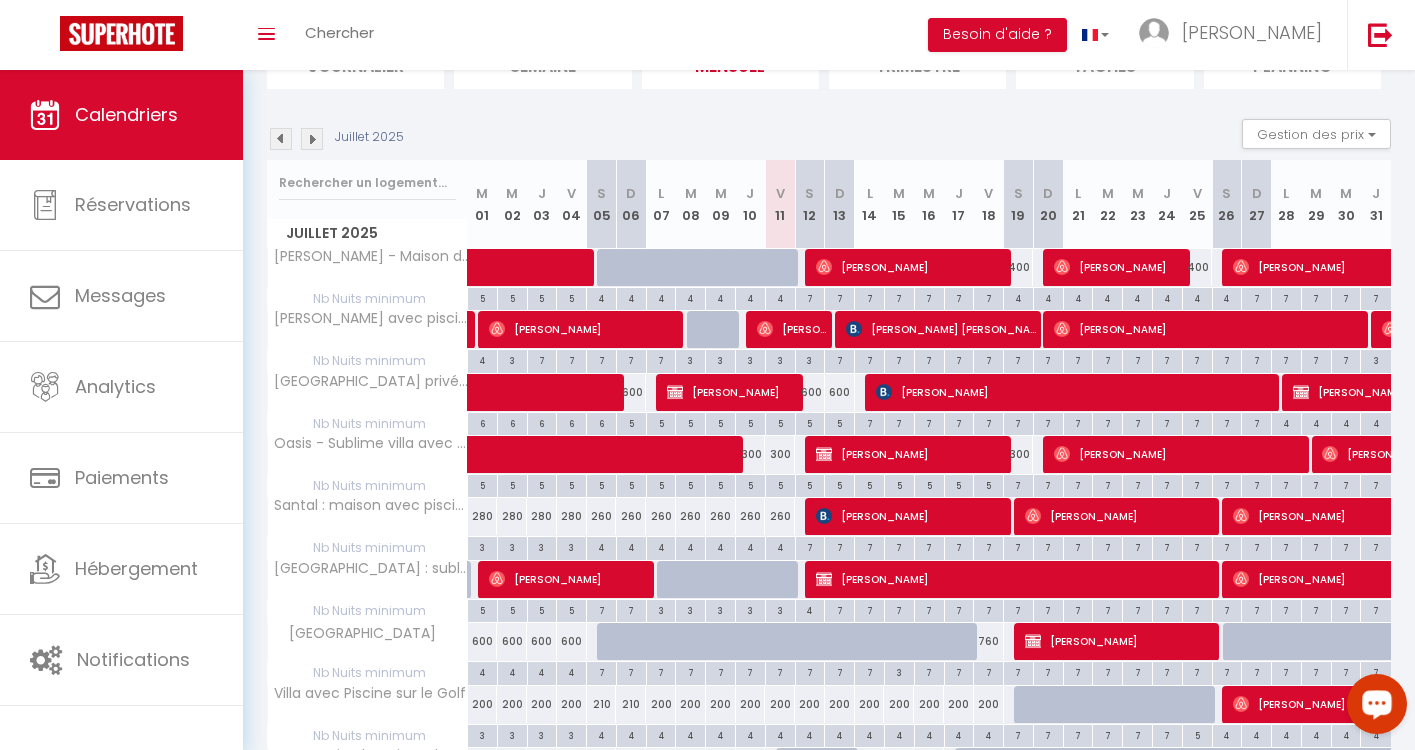 click 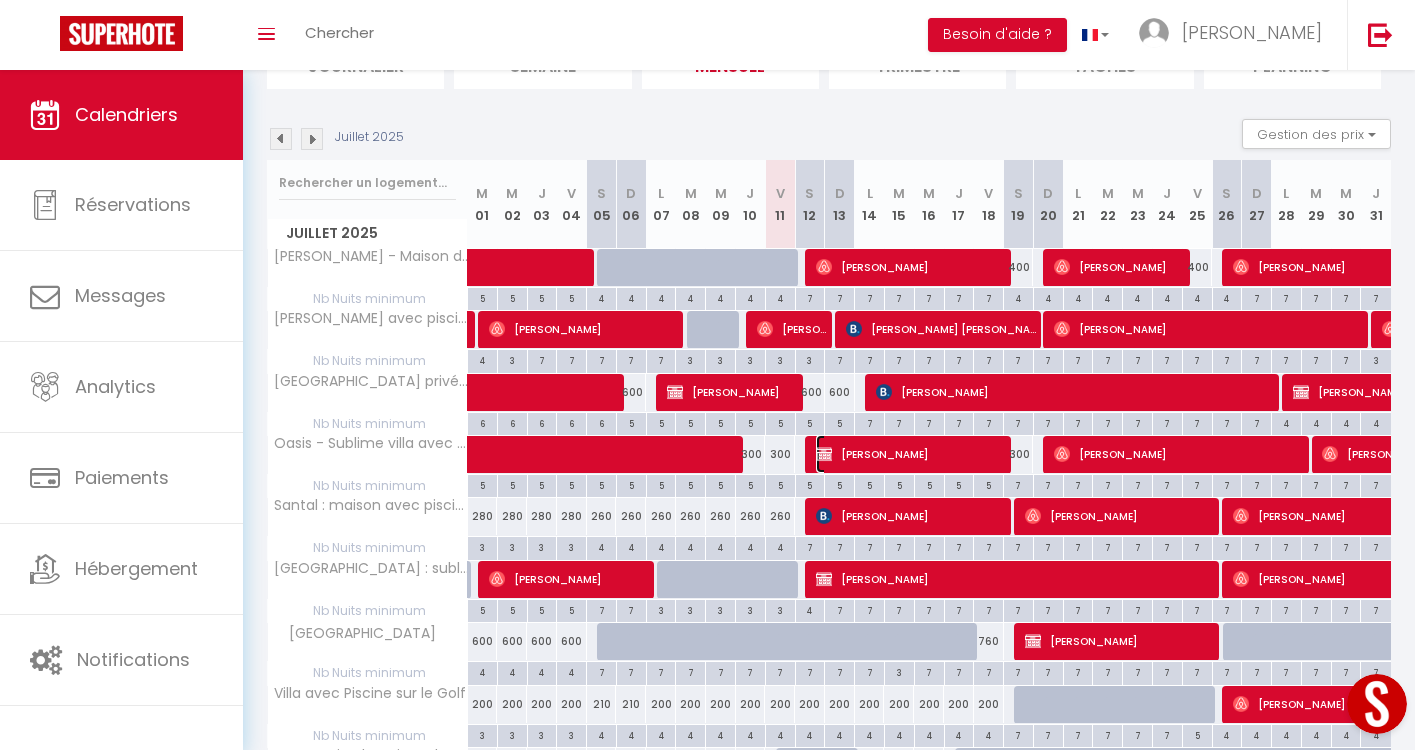 click on "[PERSON_NAME]" at bounding box center (911, 454) 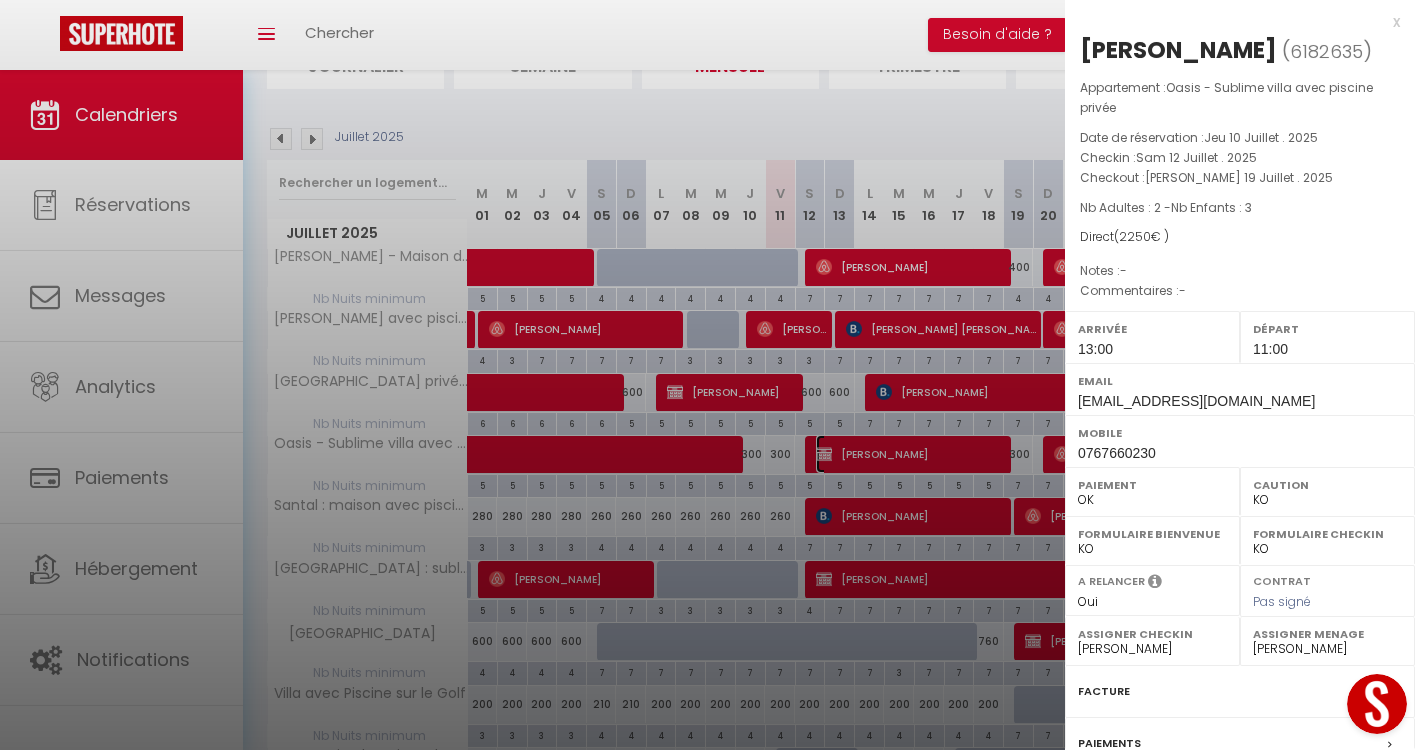 scroll, scrollTop: 234, scrollLeft: 0, axis: vertical 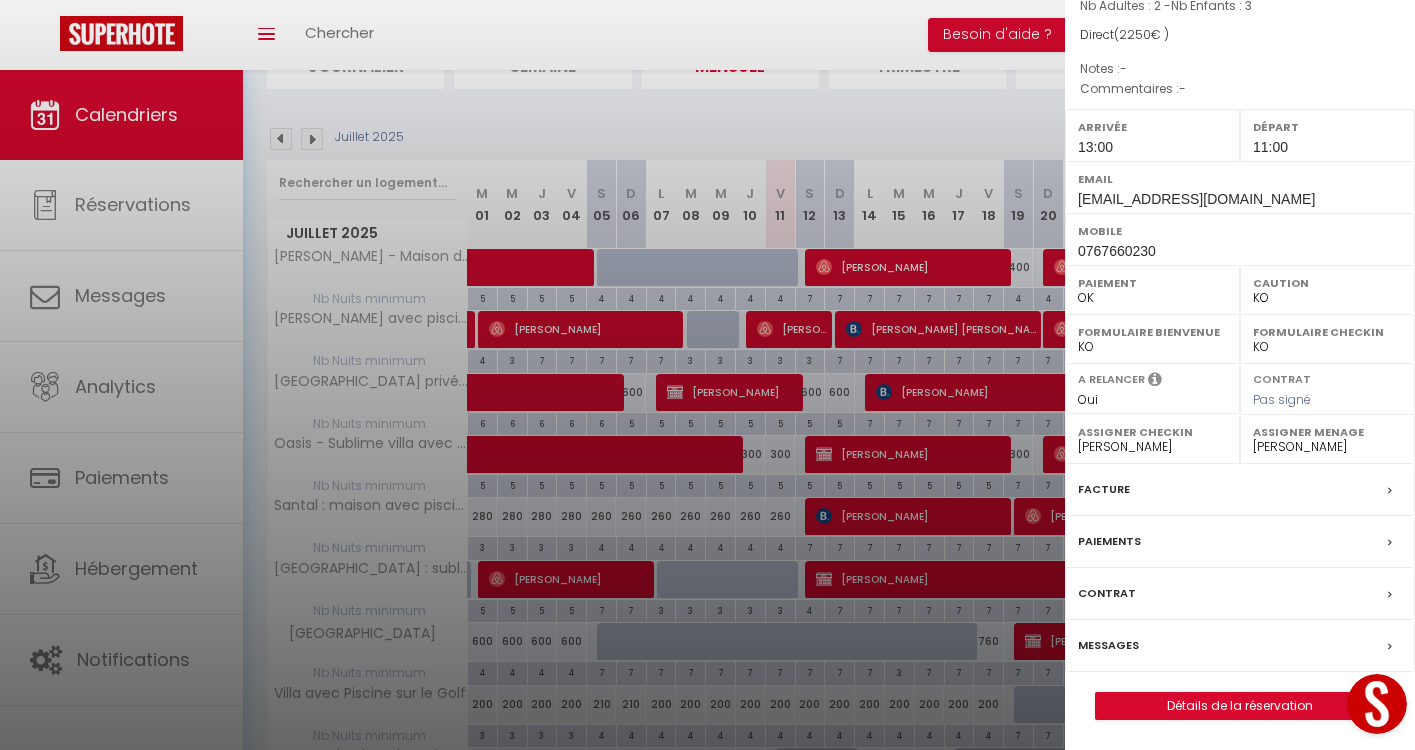 click on "Paiements" at bounding box center [1240, 542] 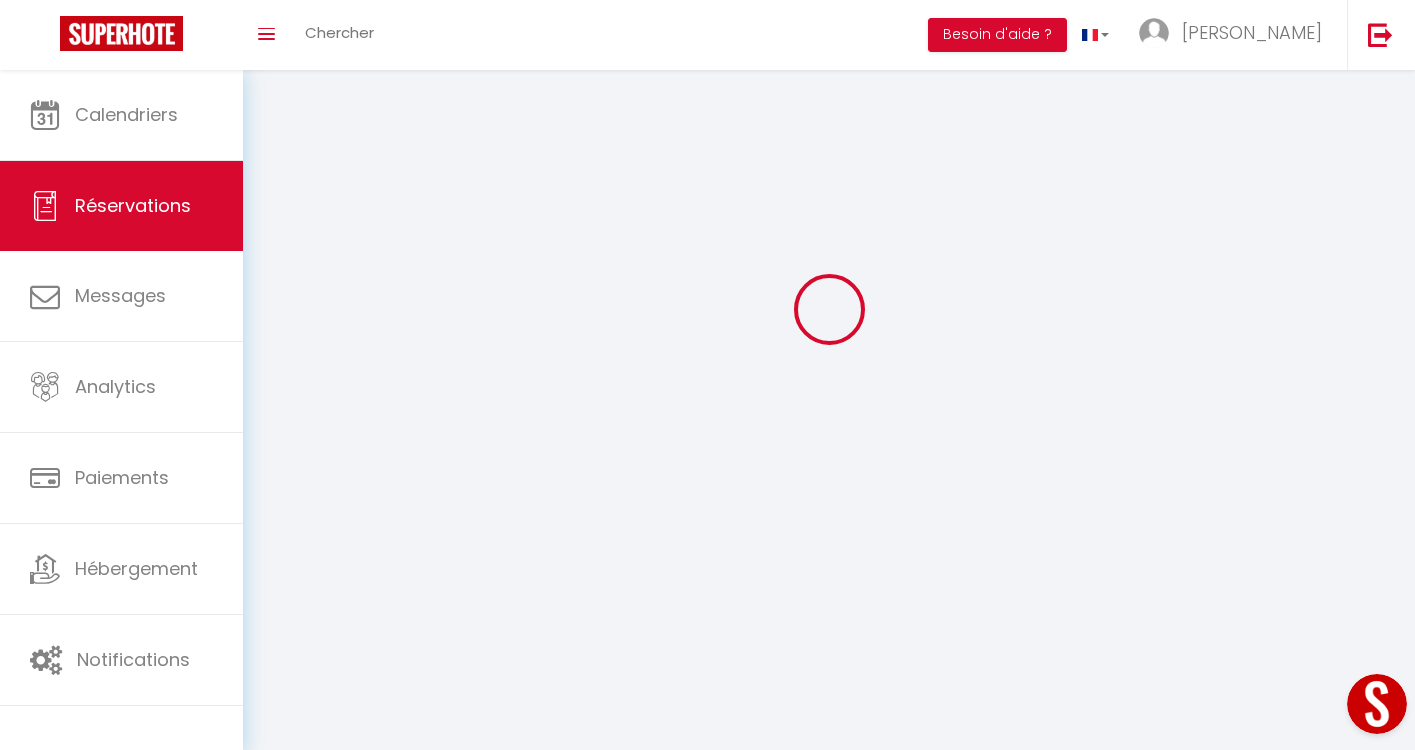 scroll, scrollTop: 0, scrollLeft: 0, axis: both 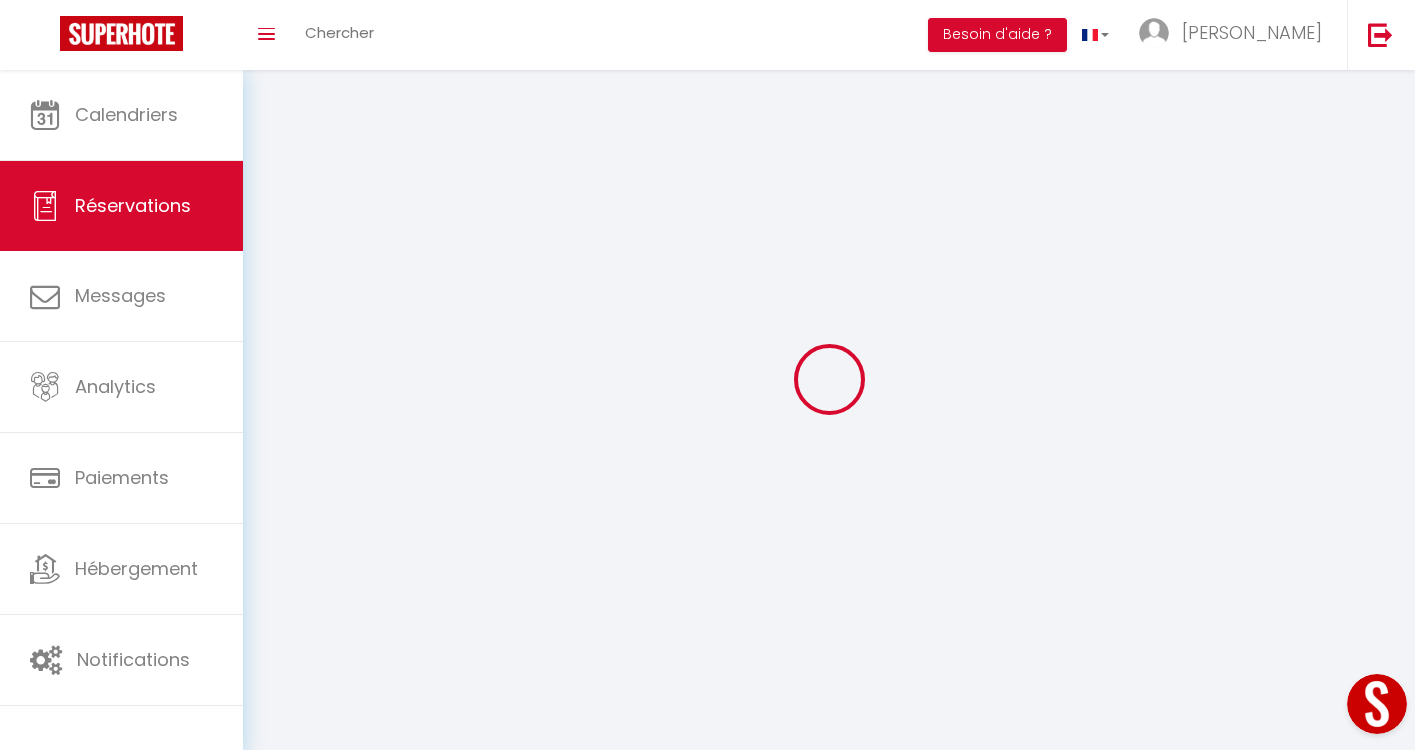 select 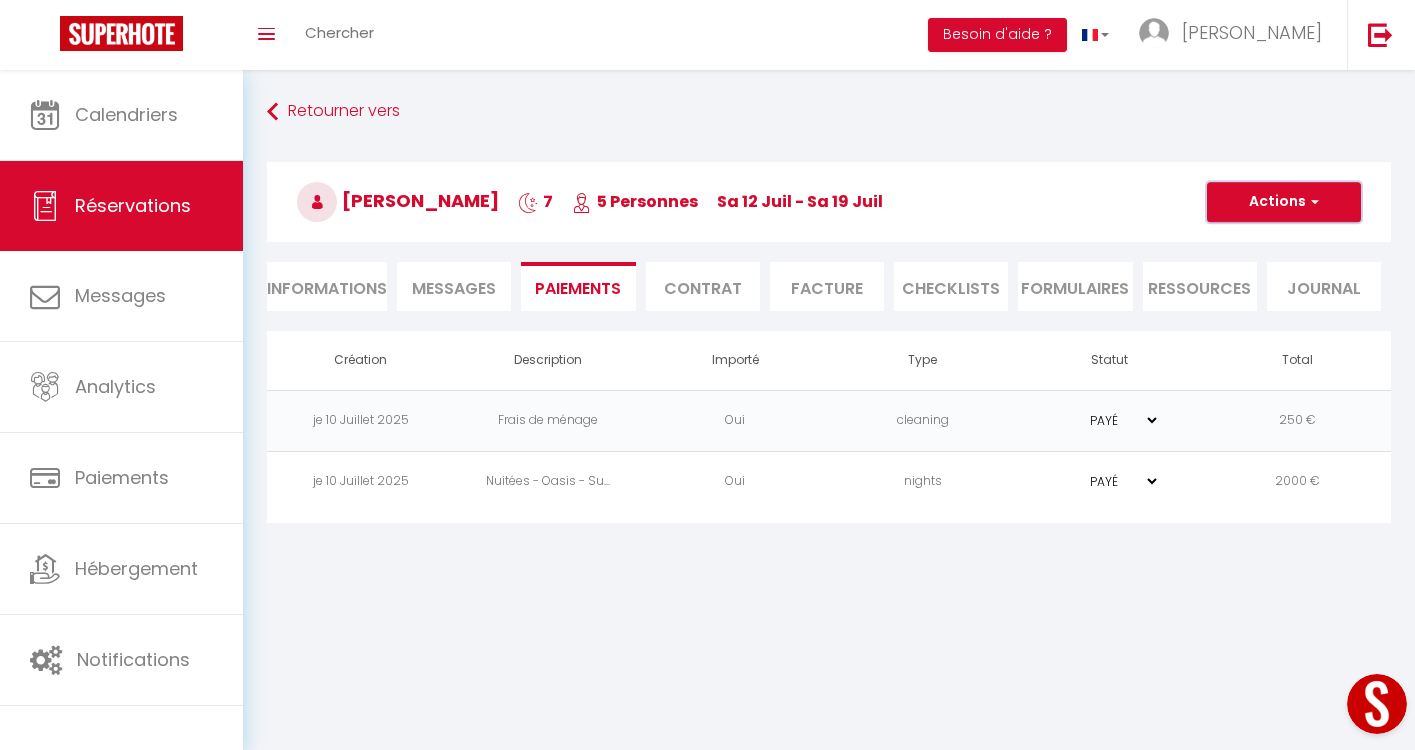 click on "Actions" at bounding box center (1284, 202) 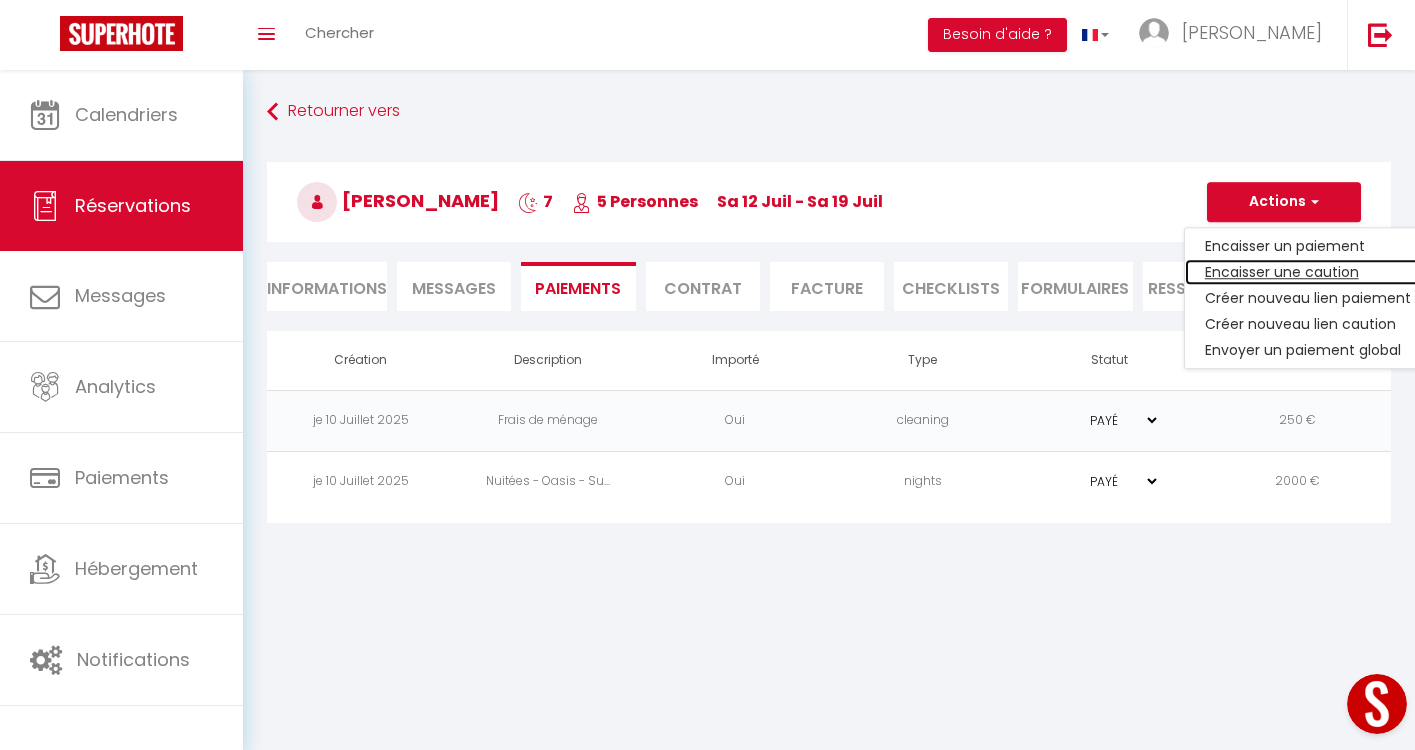 click on "Encaisser une caution" at bounding box center (1308, 272) 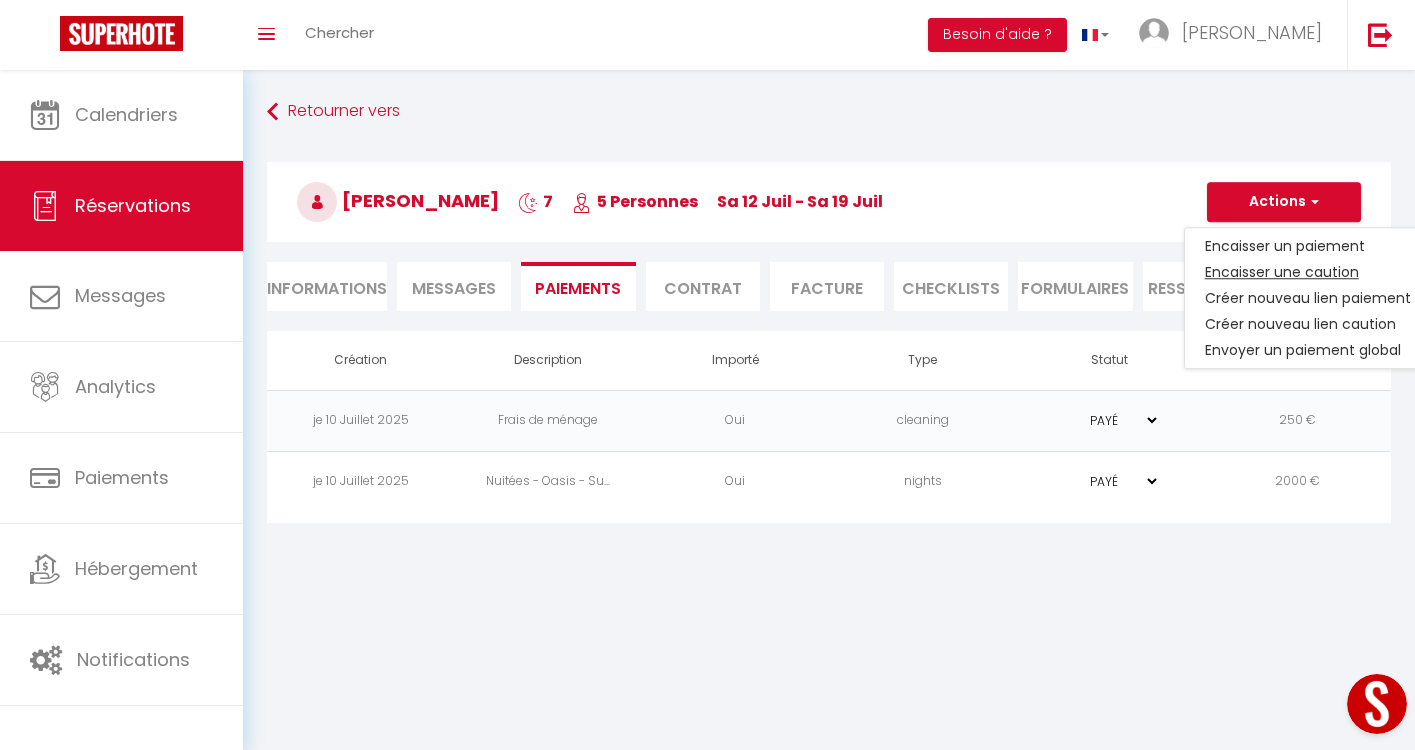 select on "nights" 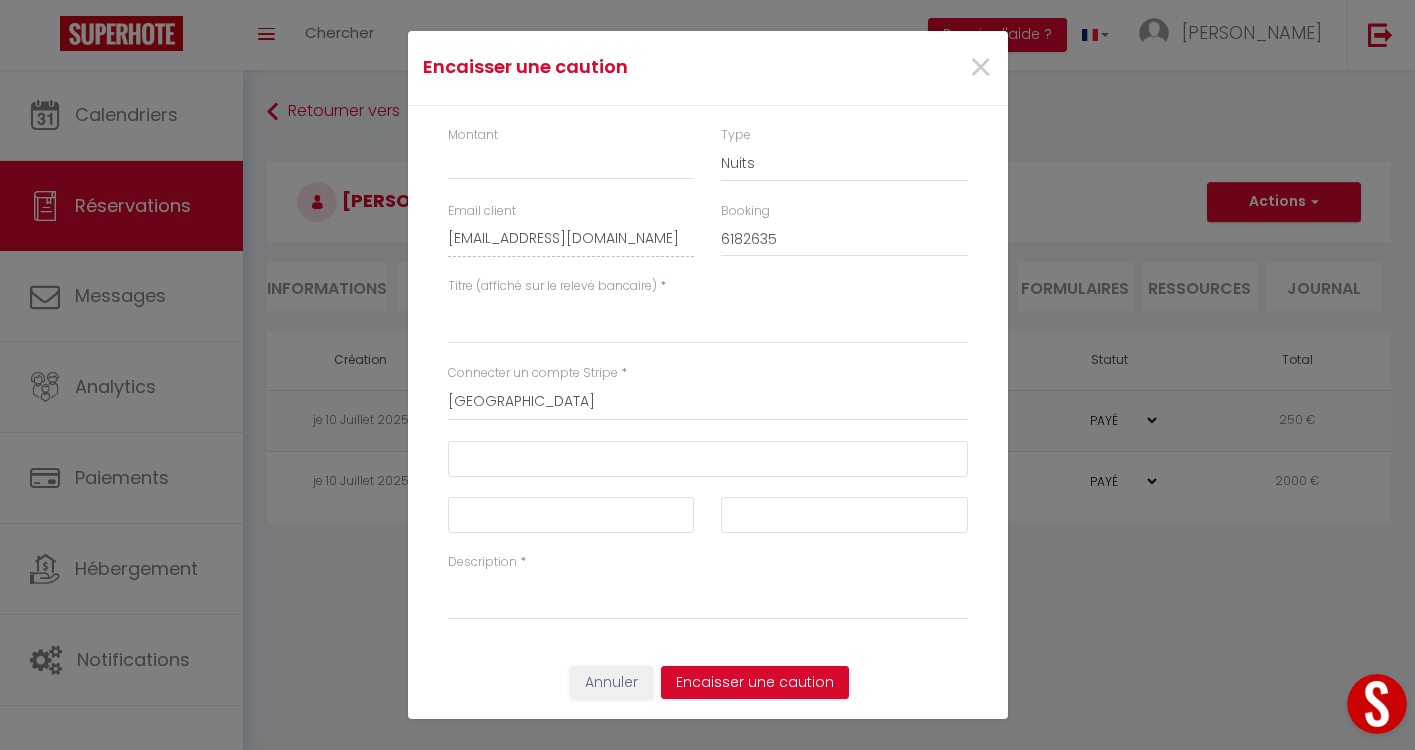 click on "×" at bounding box center [906, 68] 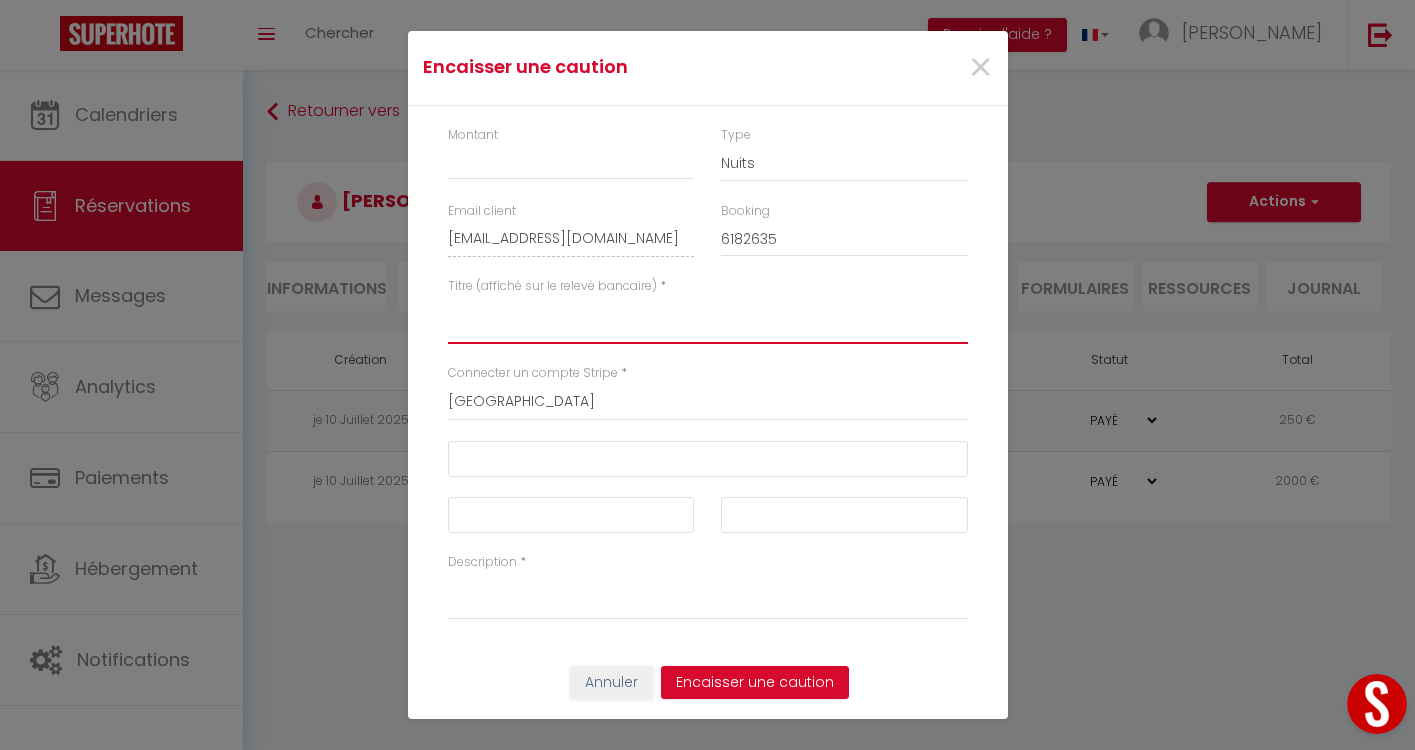 click on "Titre (affiché sur le relevé bancaire)" at bounding box center (708, 320) 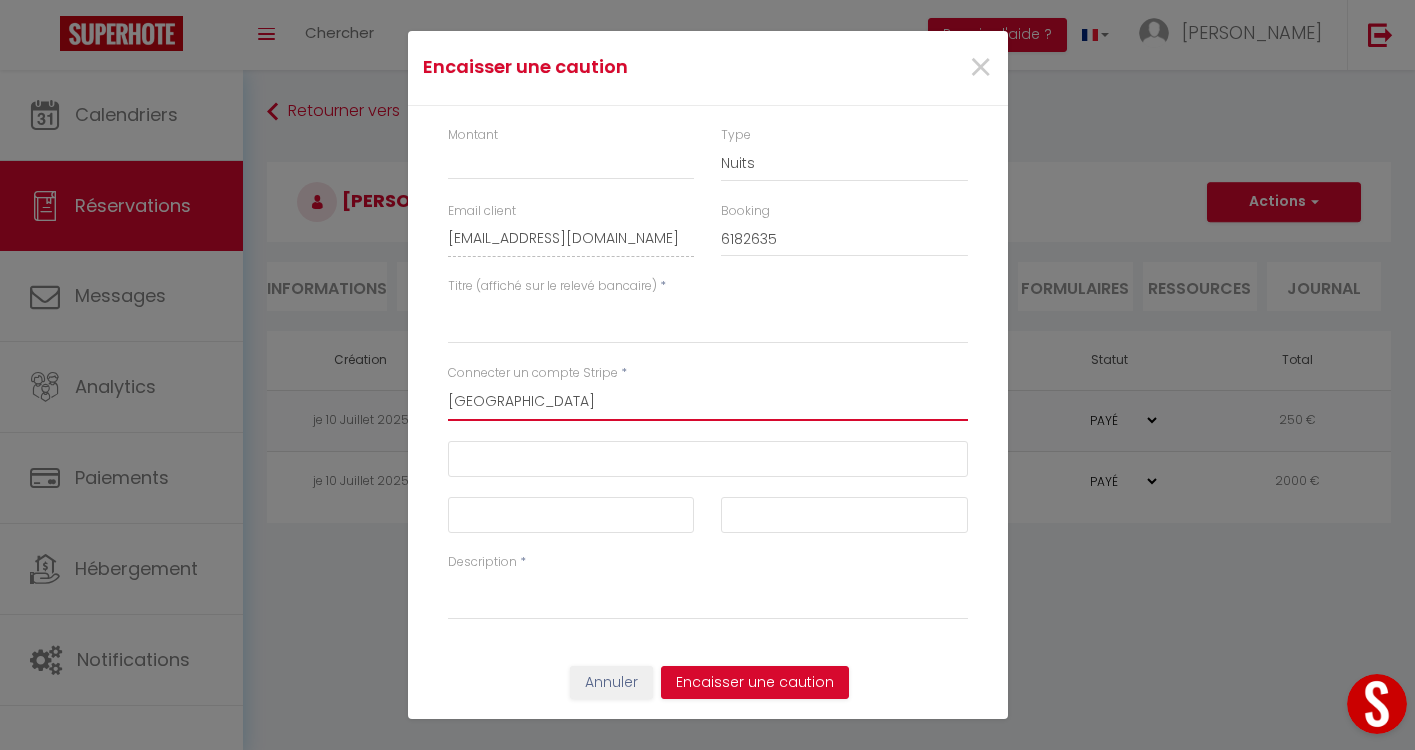 click on "[GEOGRAPHIC_DATA][PERSON_NAME][PERSON_NAME] Agence MyHero [GEOGRAPHIC_DATA] [GEOGRAPHIC_DATA]" at bounding box center [708, 402] 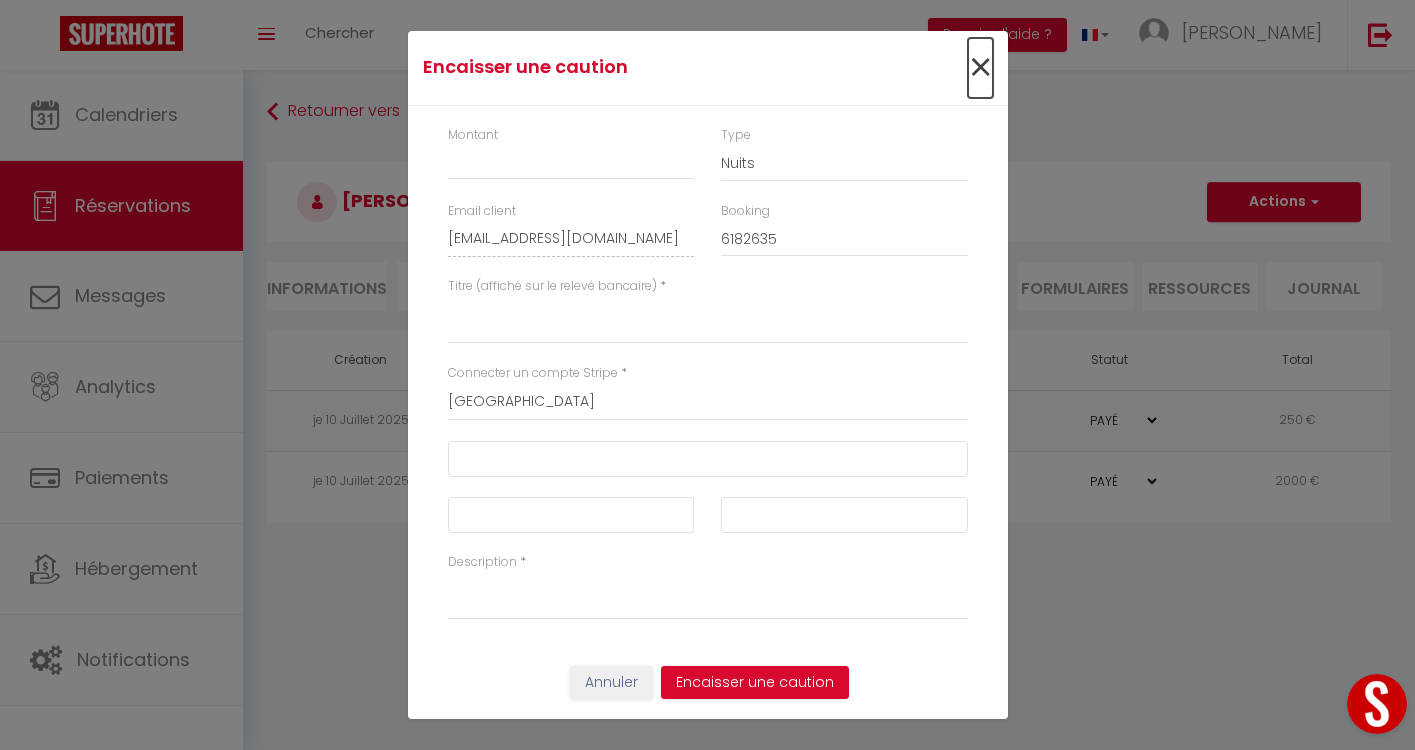 click on "×" at bounding box center [980, 68] 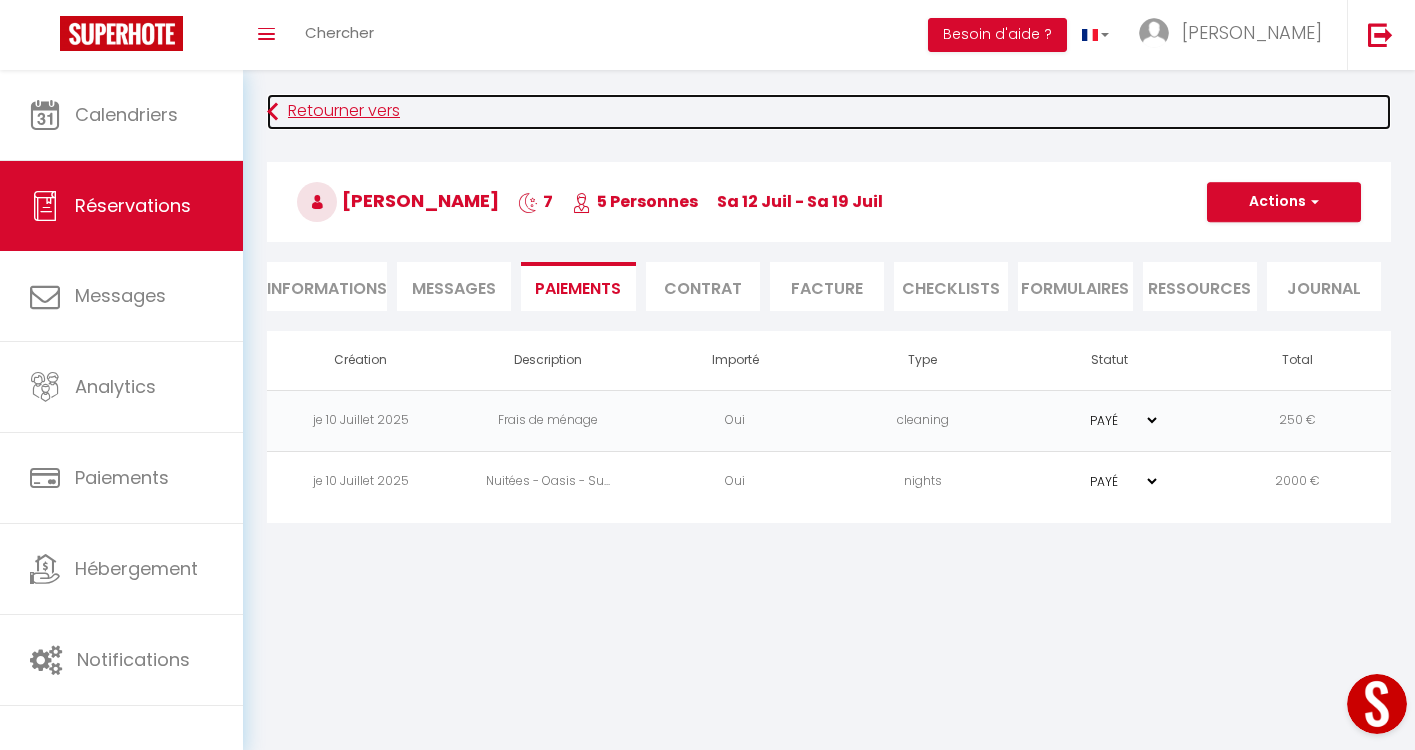 click on "Retourner vers" at bounding box center (829, 112) 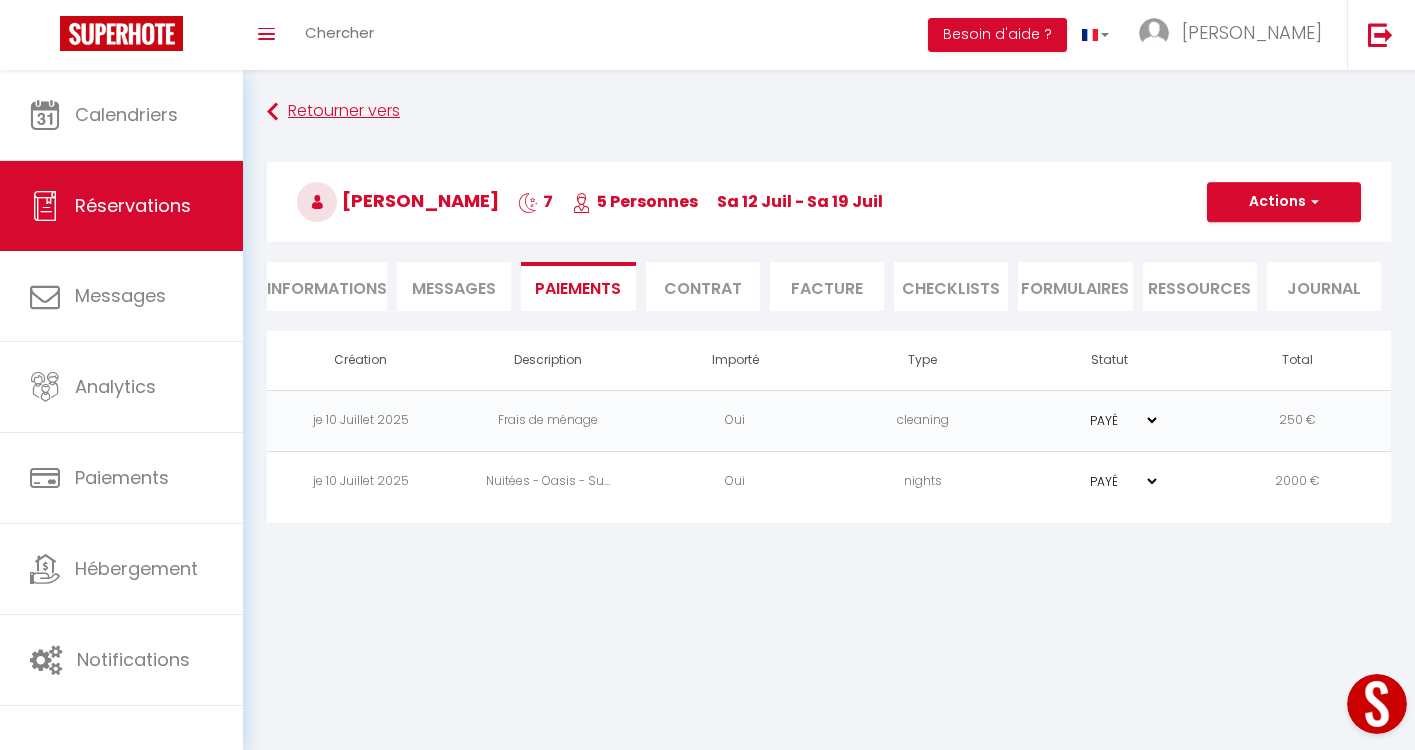 scroll, scrollTop: 70, scrollLeft: 0, axis: vertical 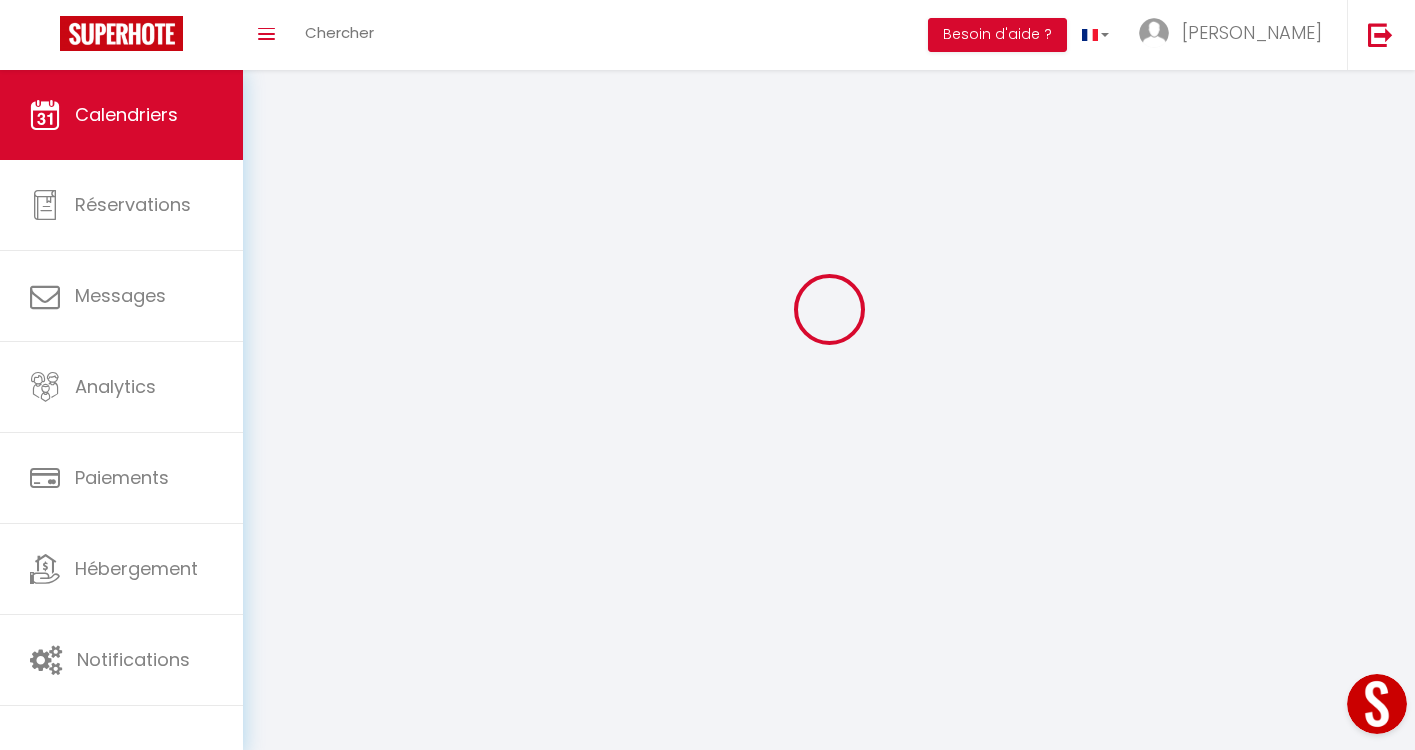 select 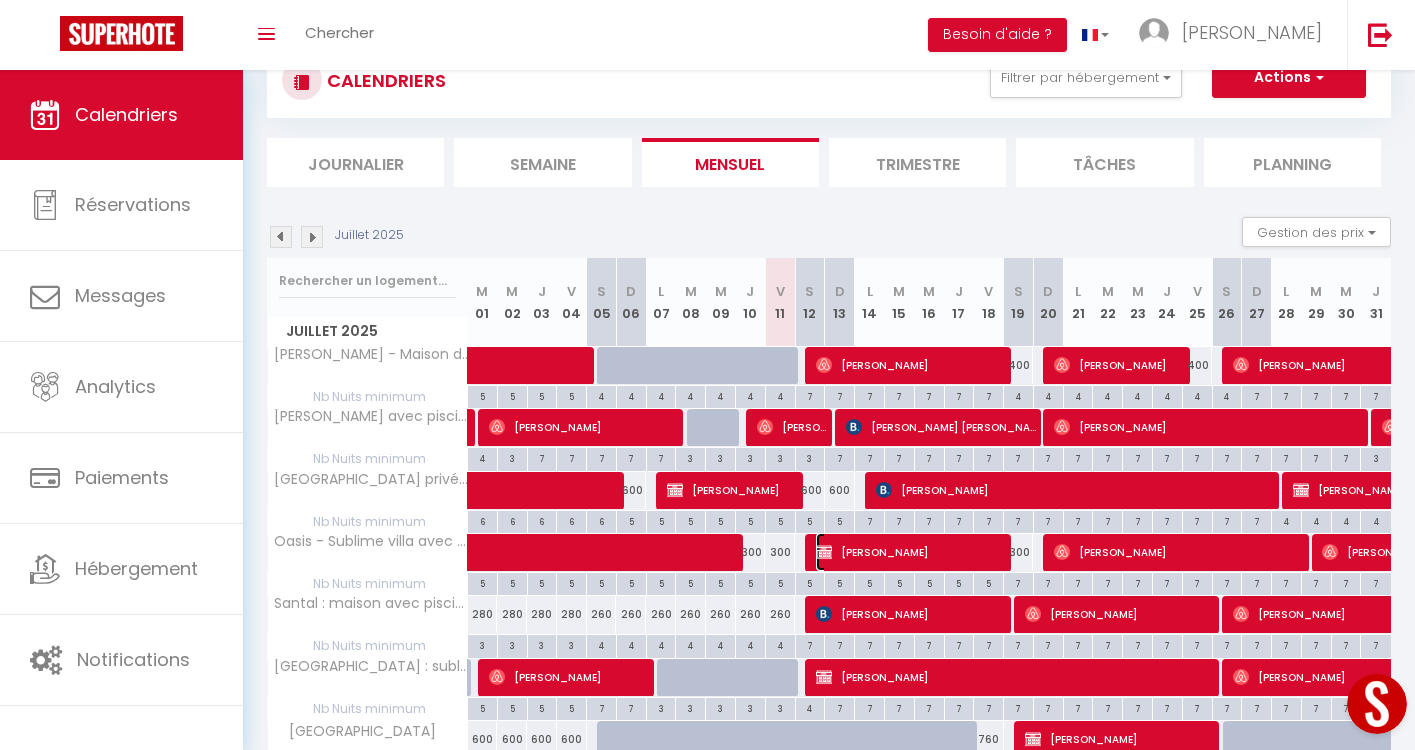click on "[PERSON_NAME]" at bounding box center [911, 552] 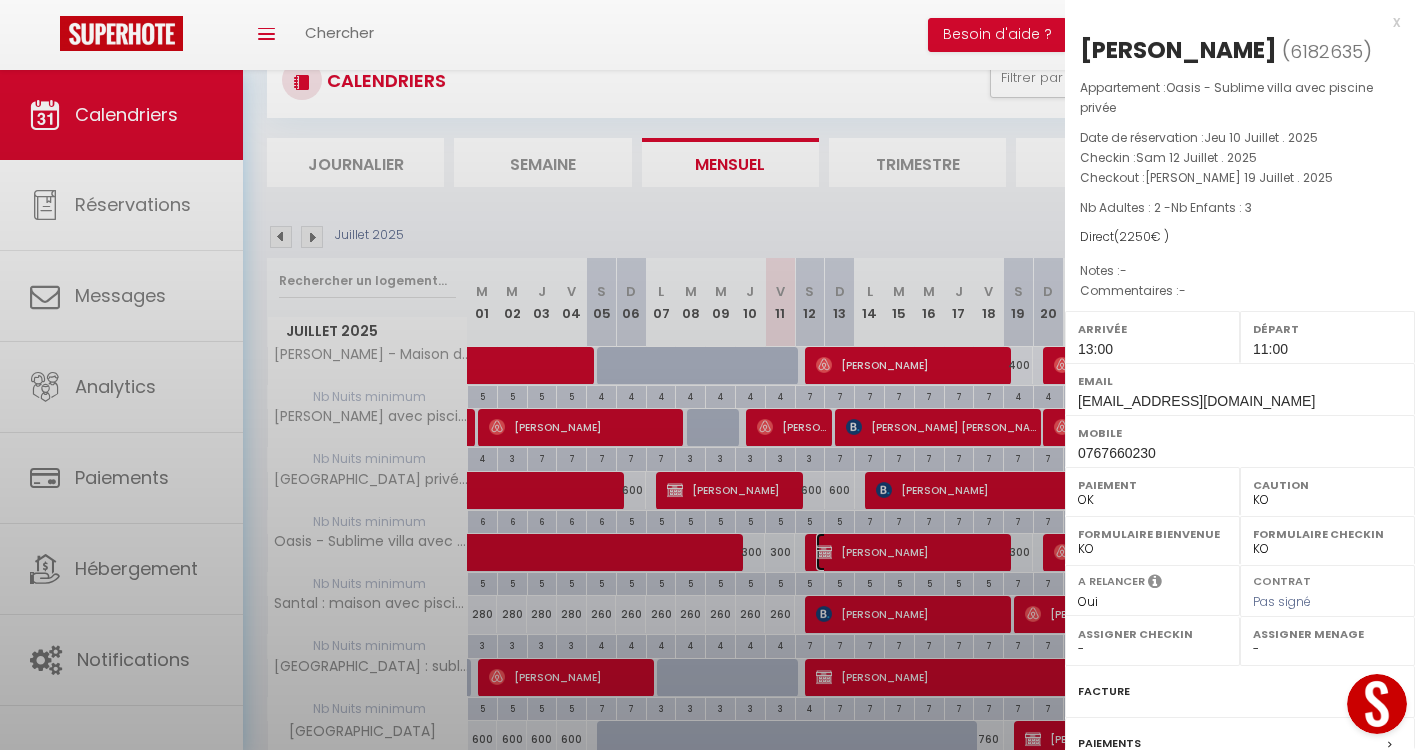select on "28802" 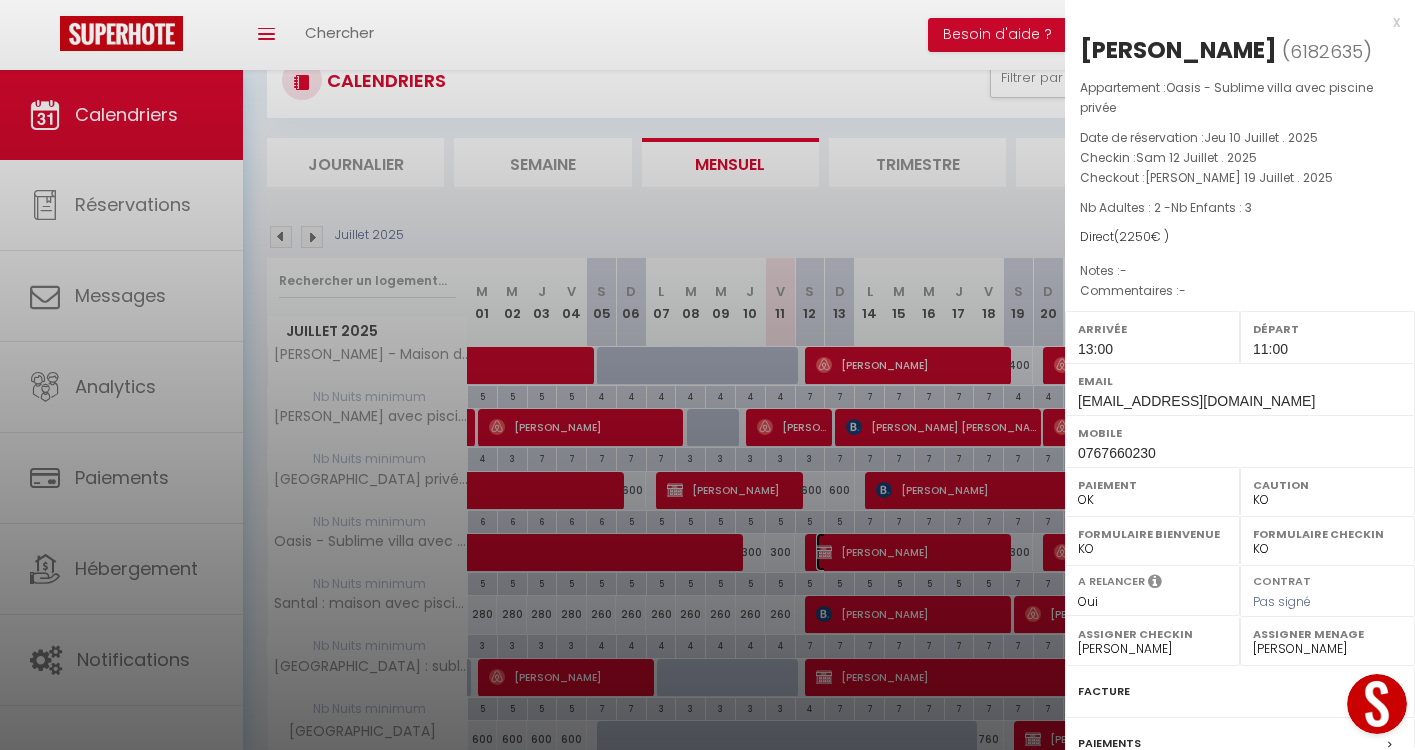 scroll, scrollTop: 234, scrollLeft: 0, axis: vertical 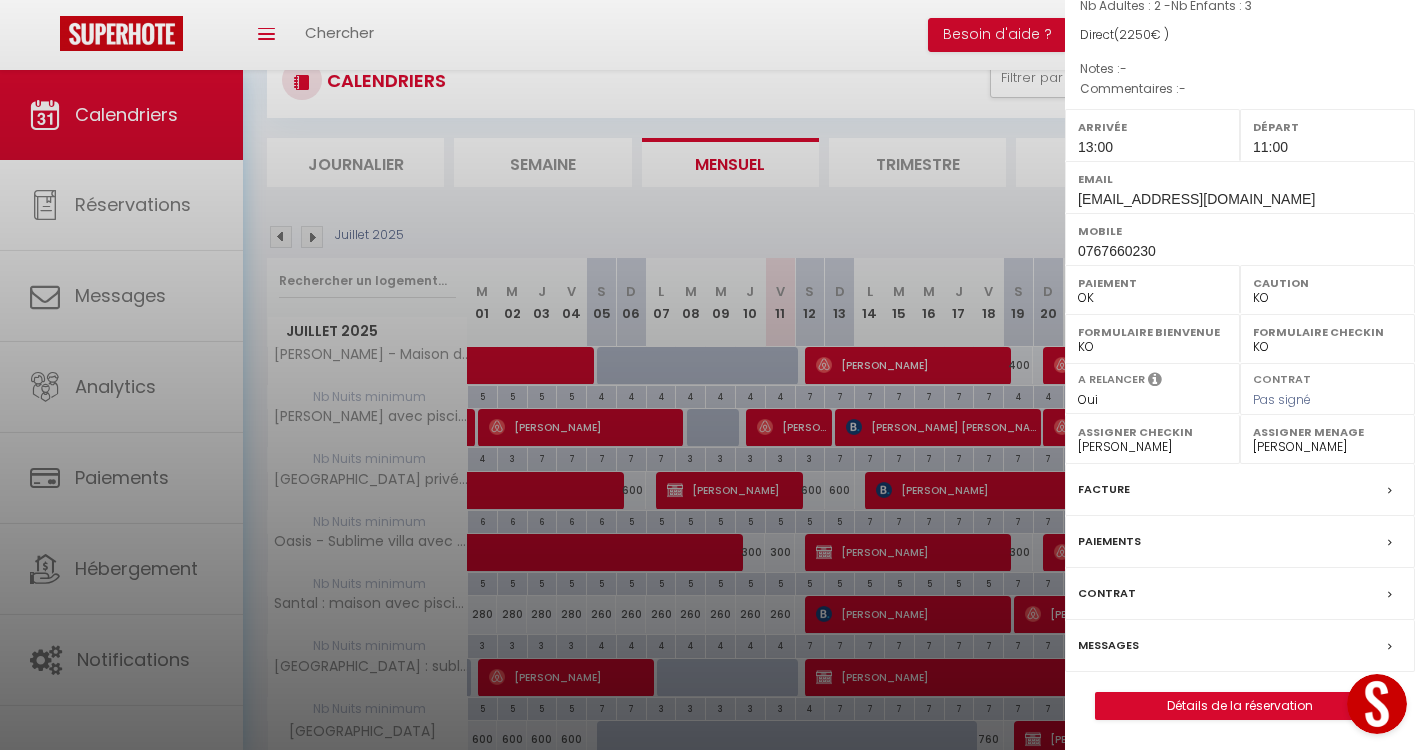 click on "Paiements" at bounding box center [1240, 542] 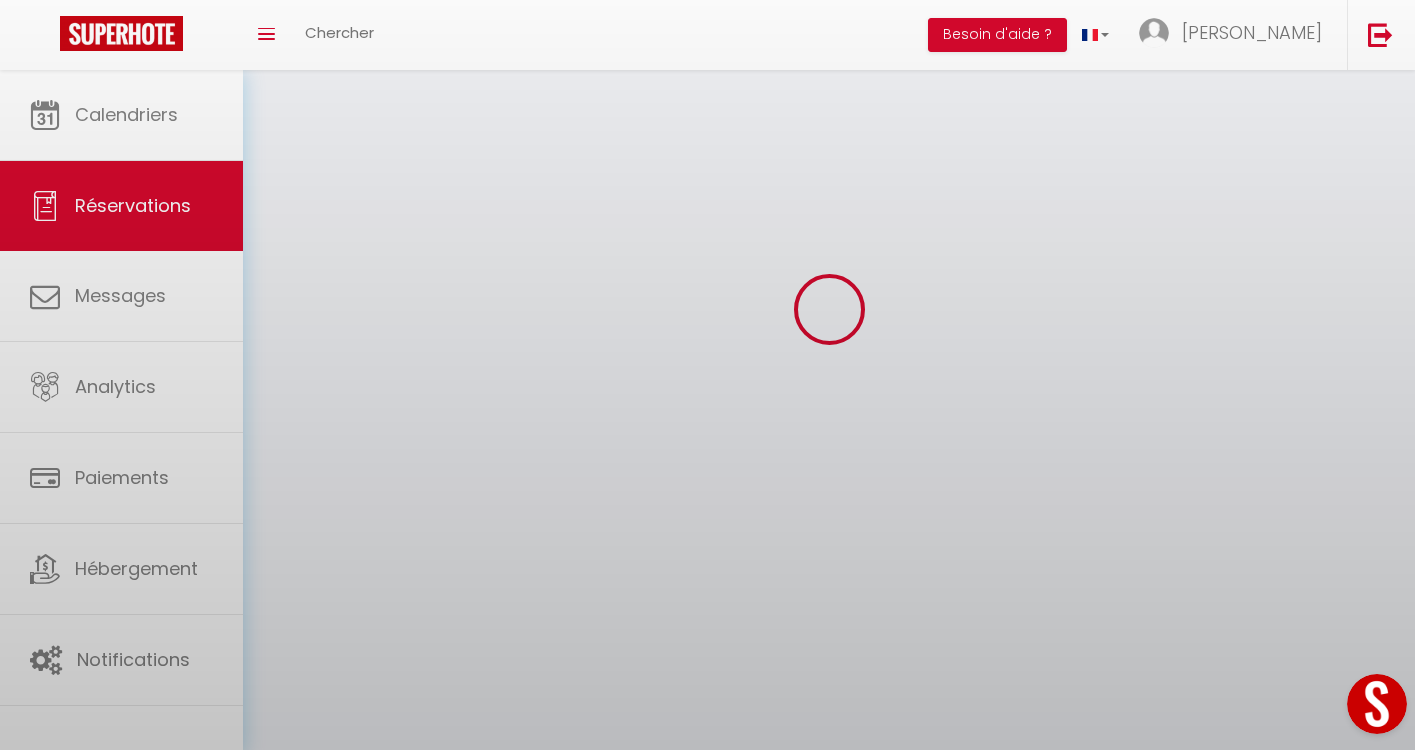 scroll, scrollTop: 0, scrollLeft: 0, axis: both 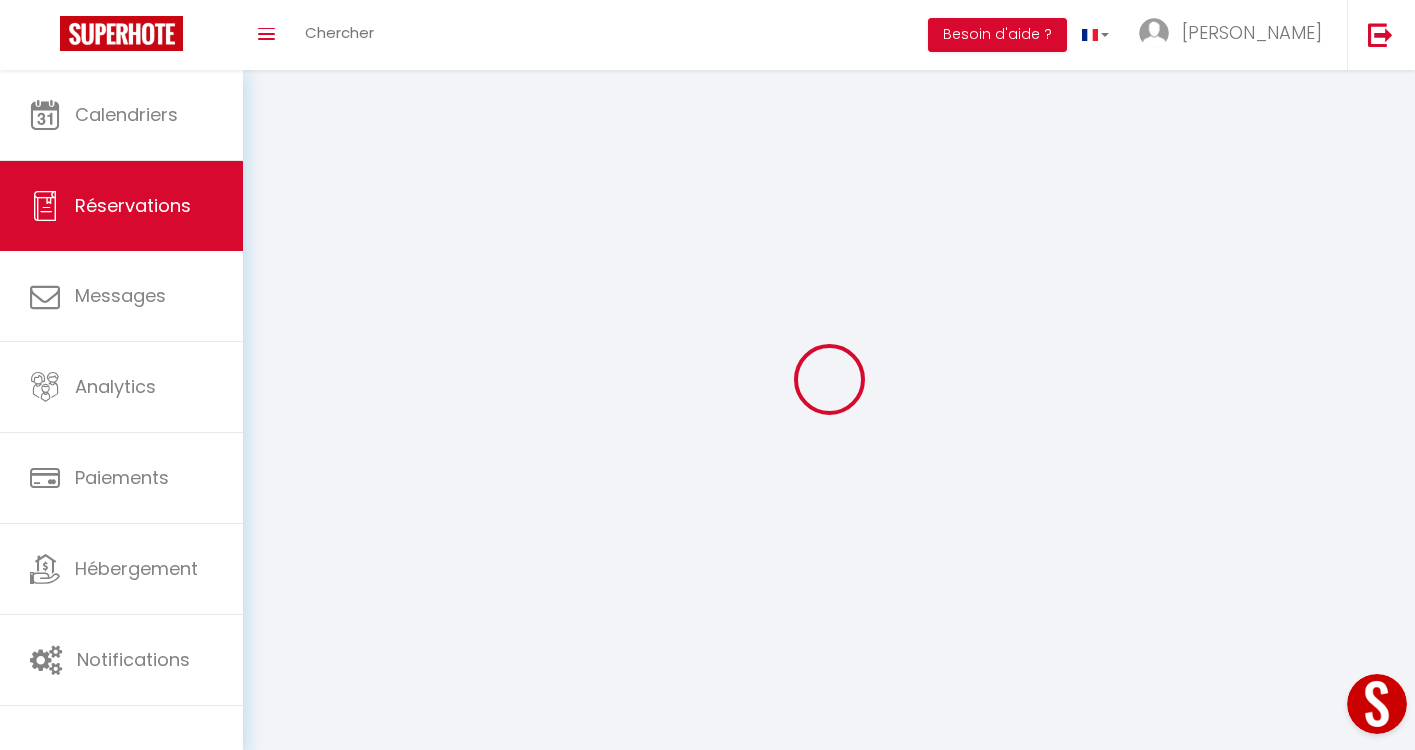 select 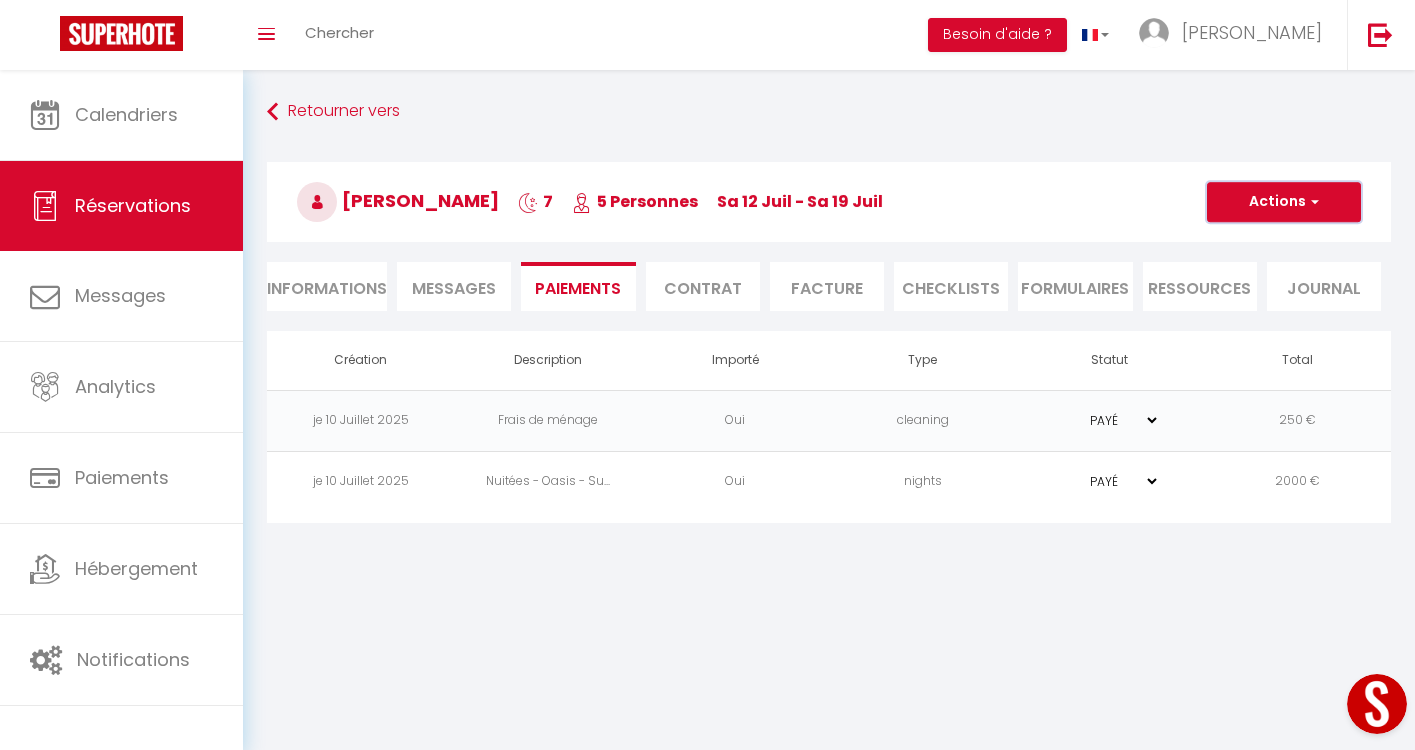 click on "Actions" at bounding box center [1284, 202] 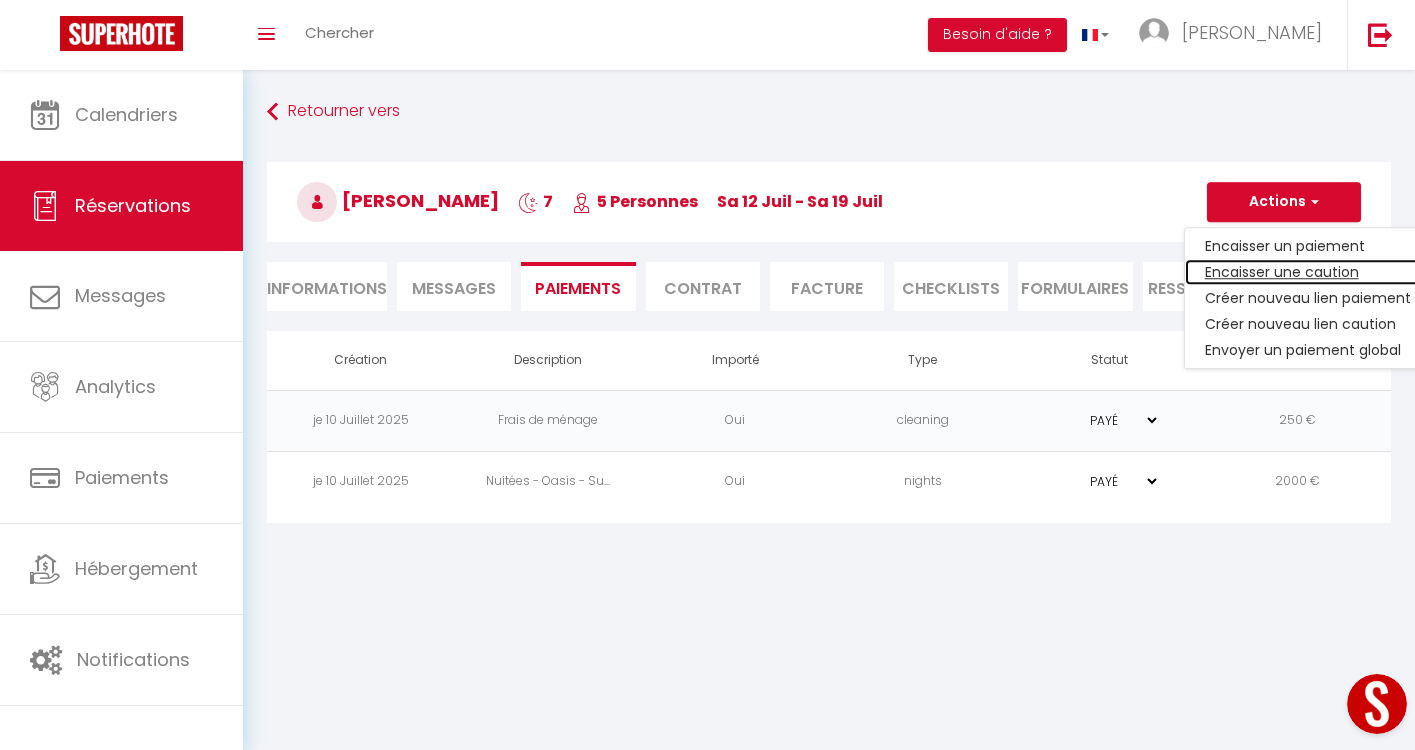 click on "Encaisser une caution" at bounding box center (1308, 272) 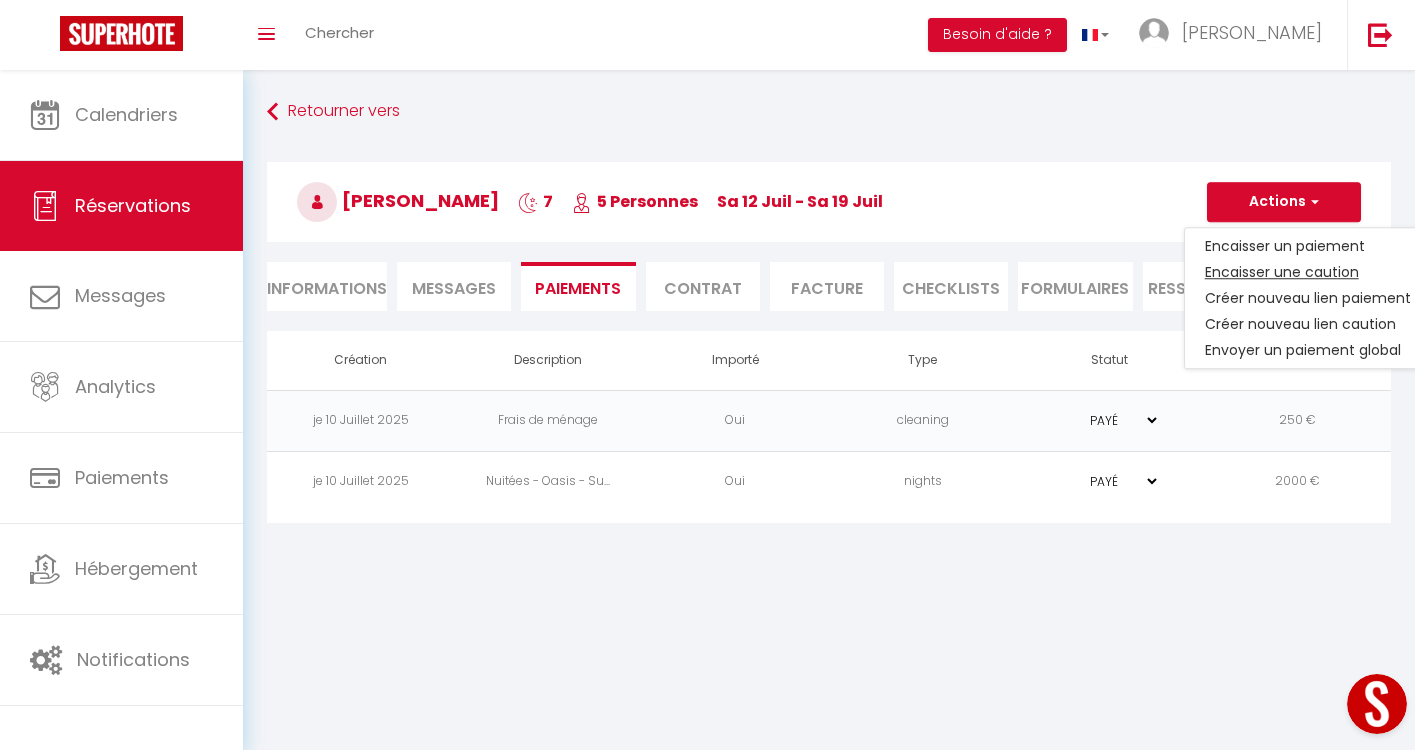 select on "nights" 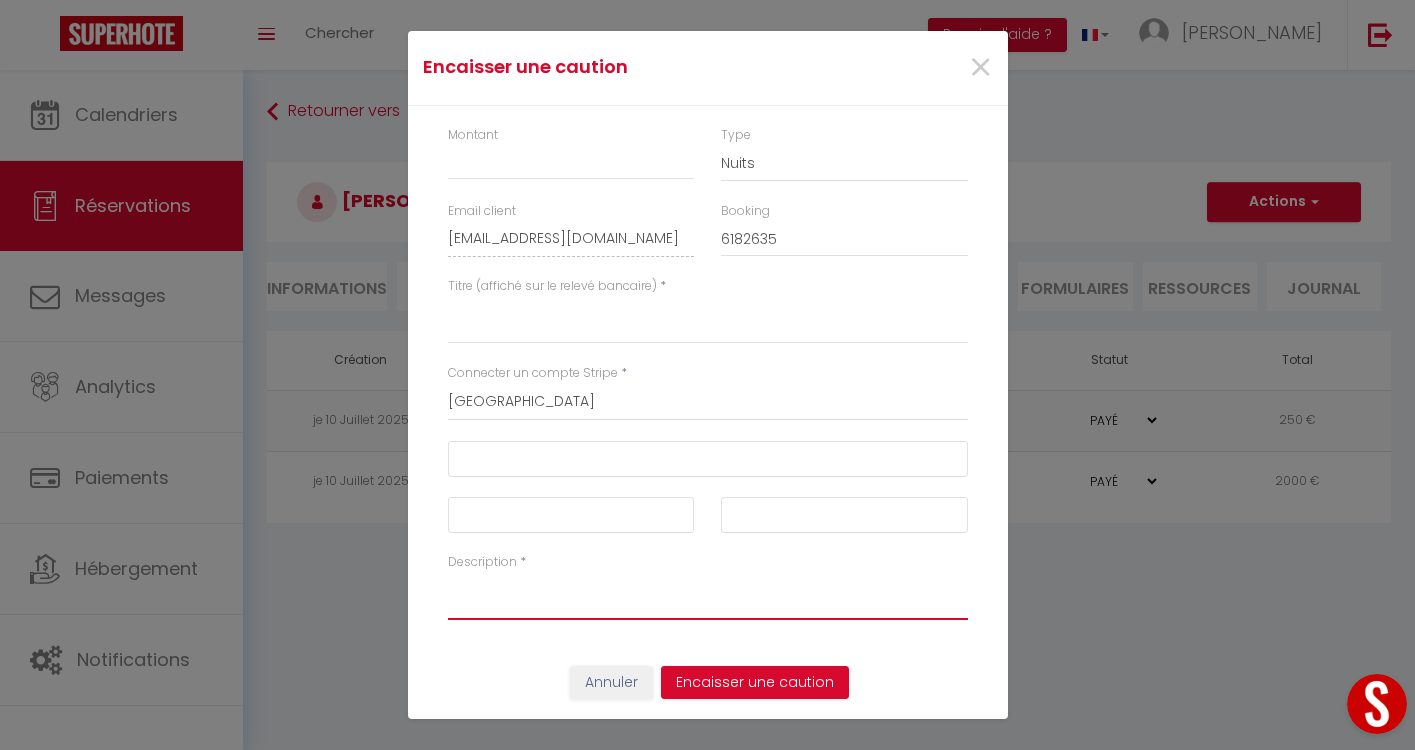 click on "Description" at bounding box center (708, 596) 